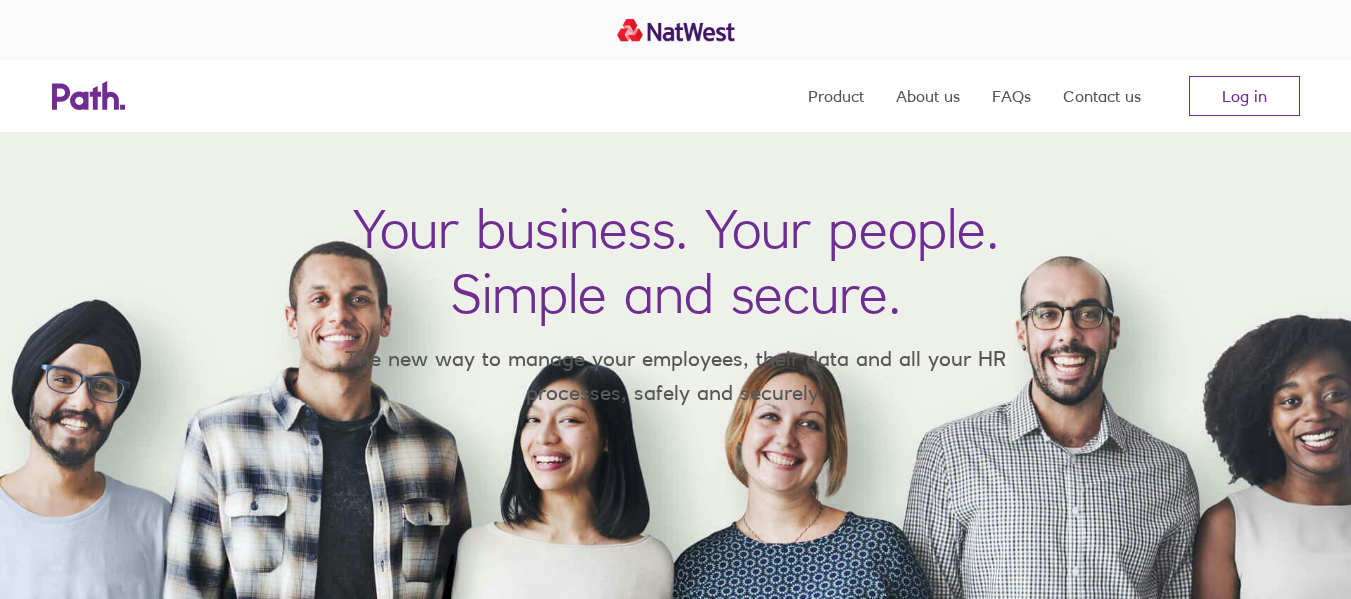 scroll, scrollTop: 0, scrollLeft: 0, axis: both 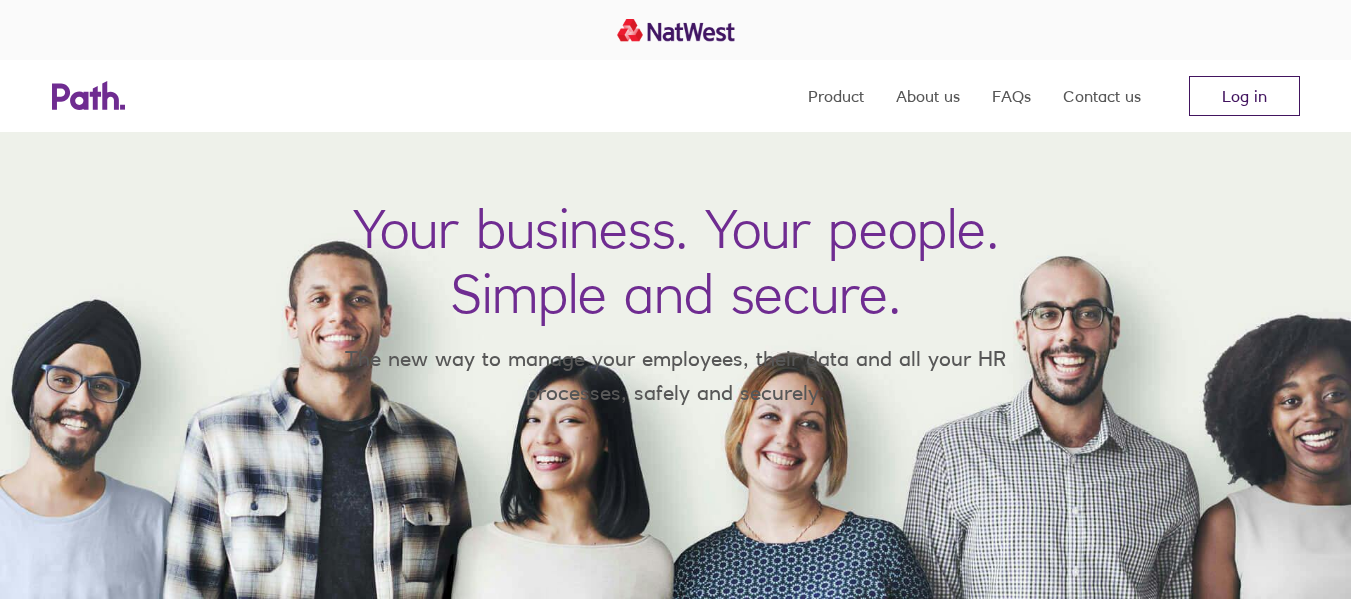 click on "Log in" at bounding box center [1244, 96] 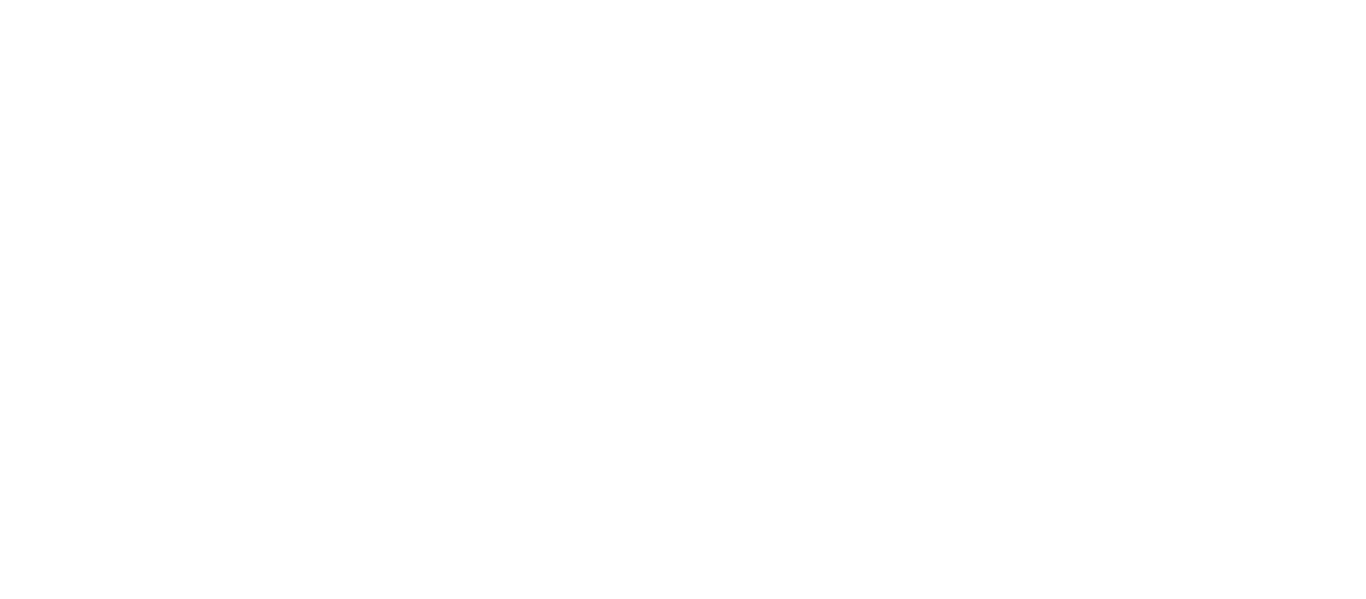 scroll, scrollTop: 0, scrollLeft: 0, axis: both 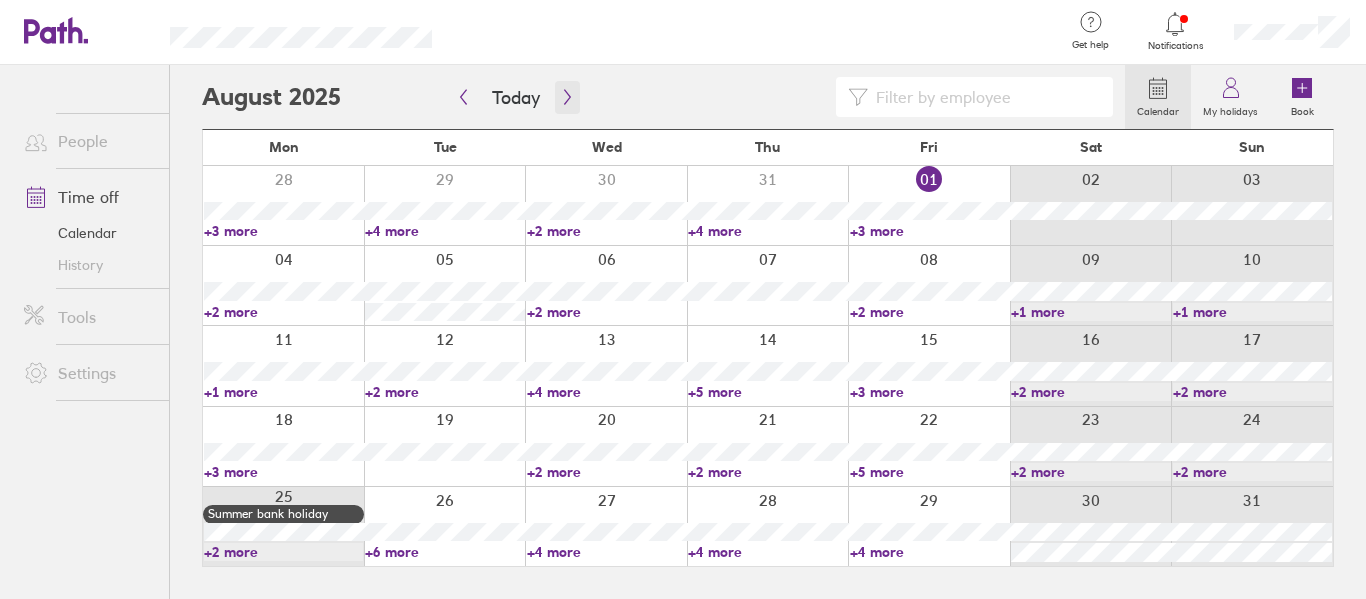click 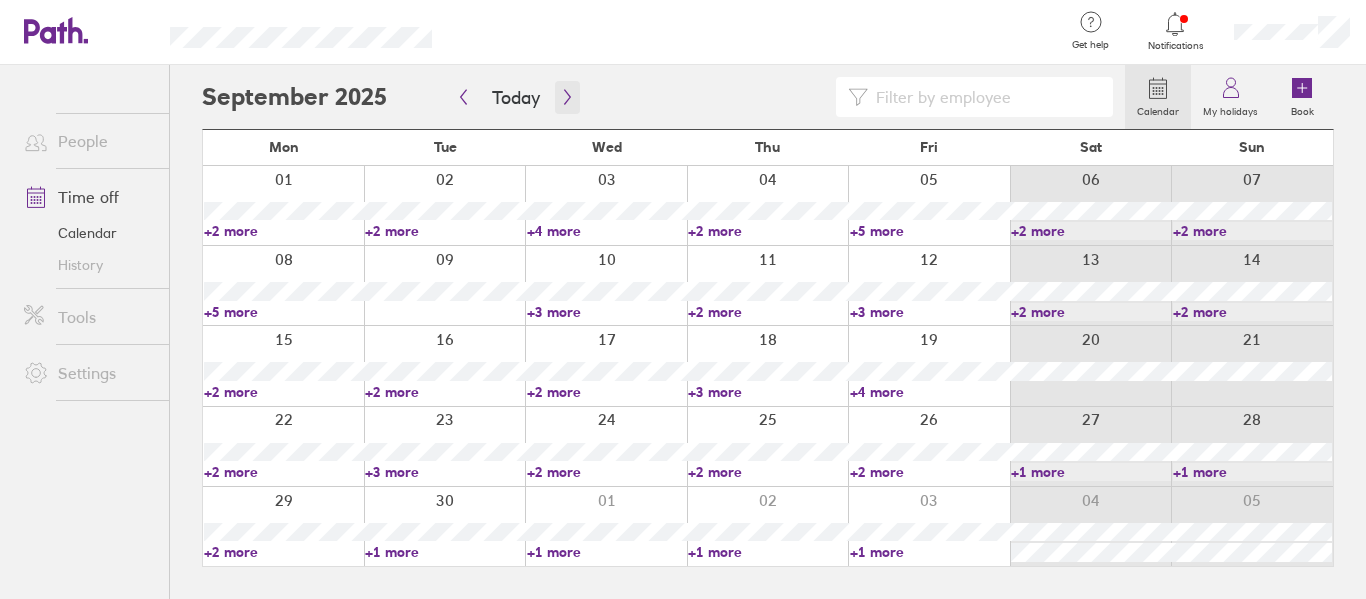 click 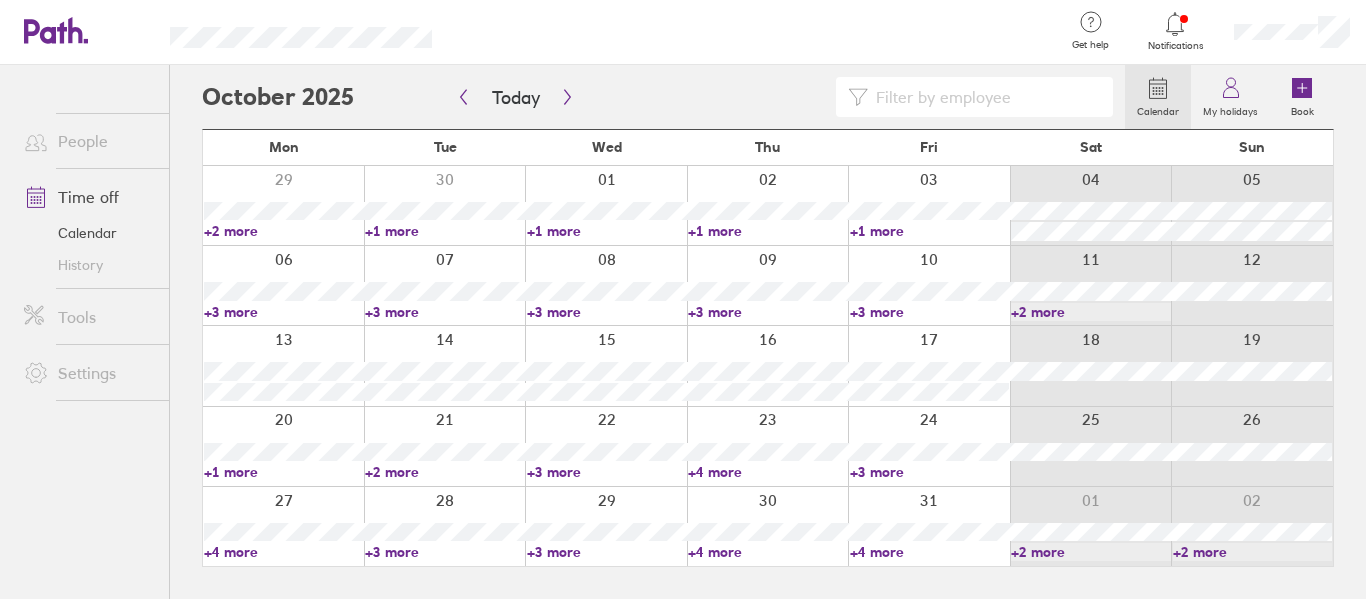 click on "+3 more" at bounding box center (606, 552) 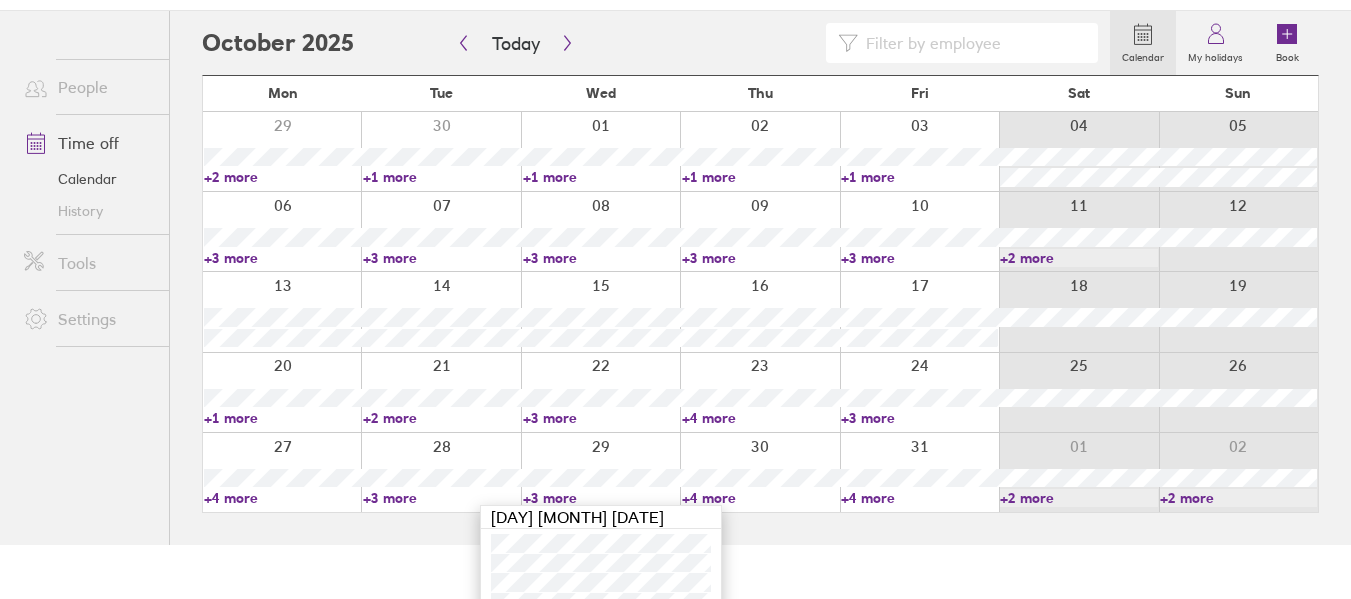 scroll, scrollTop: 79, scrollLeft: 0, axis: vertical 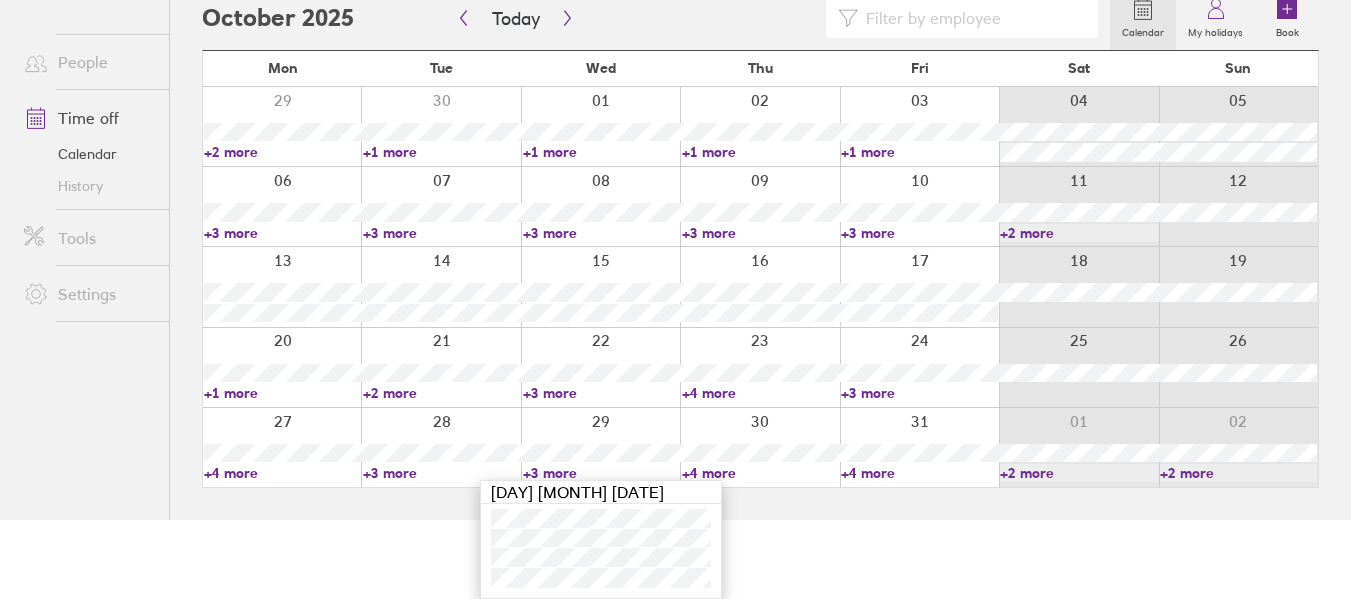 click on "+4 more" at bounding box center (760, 473) 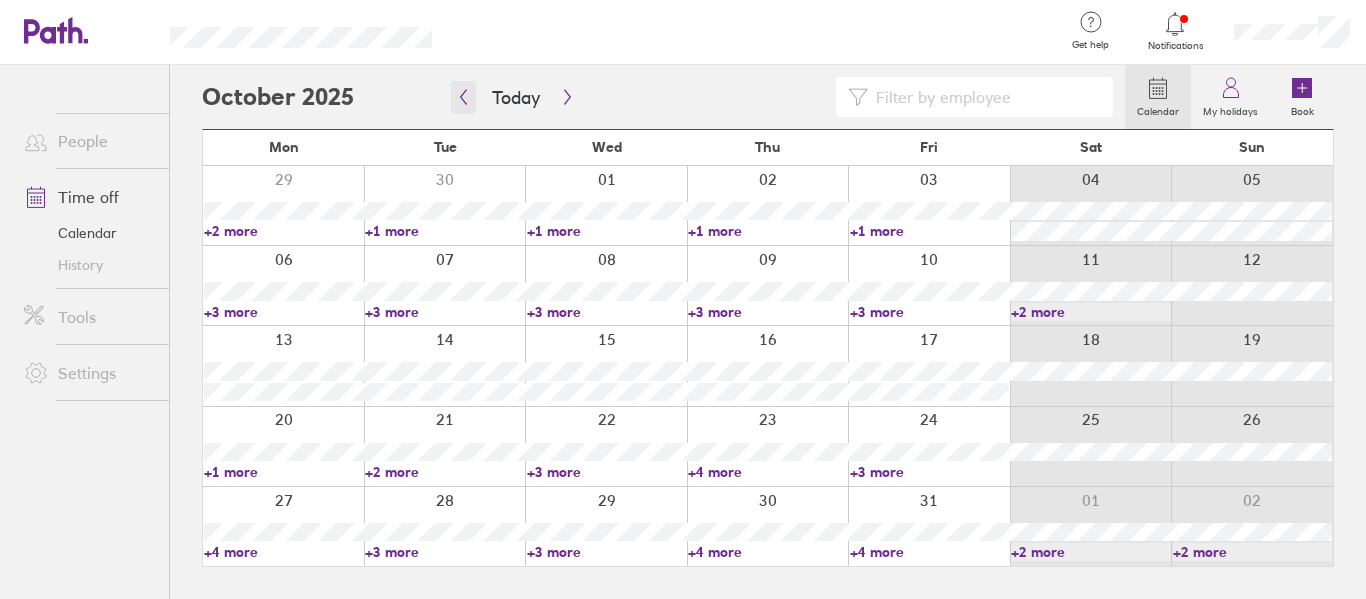click 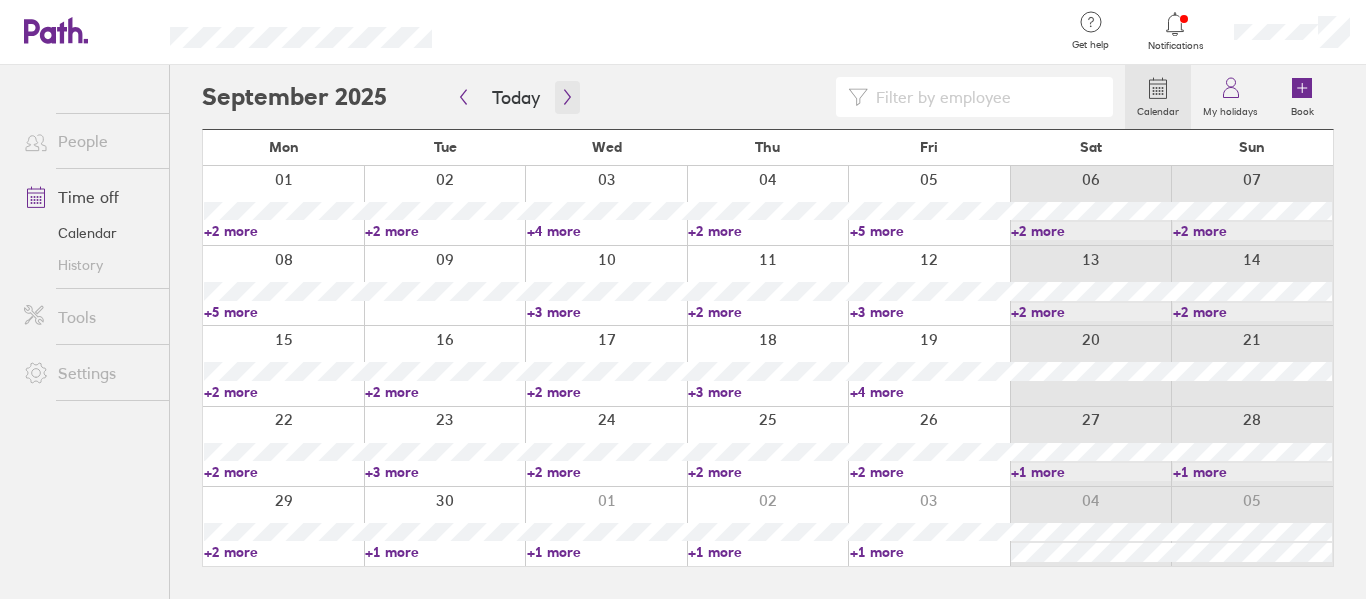 click at bounding box center [567, 97] 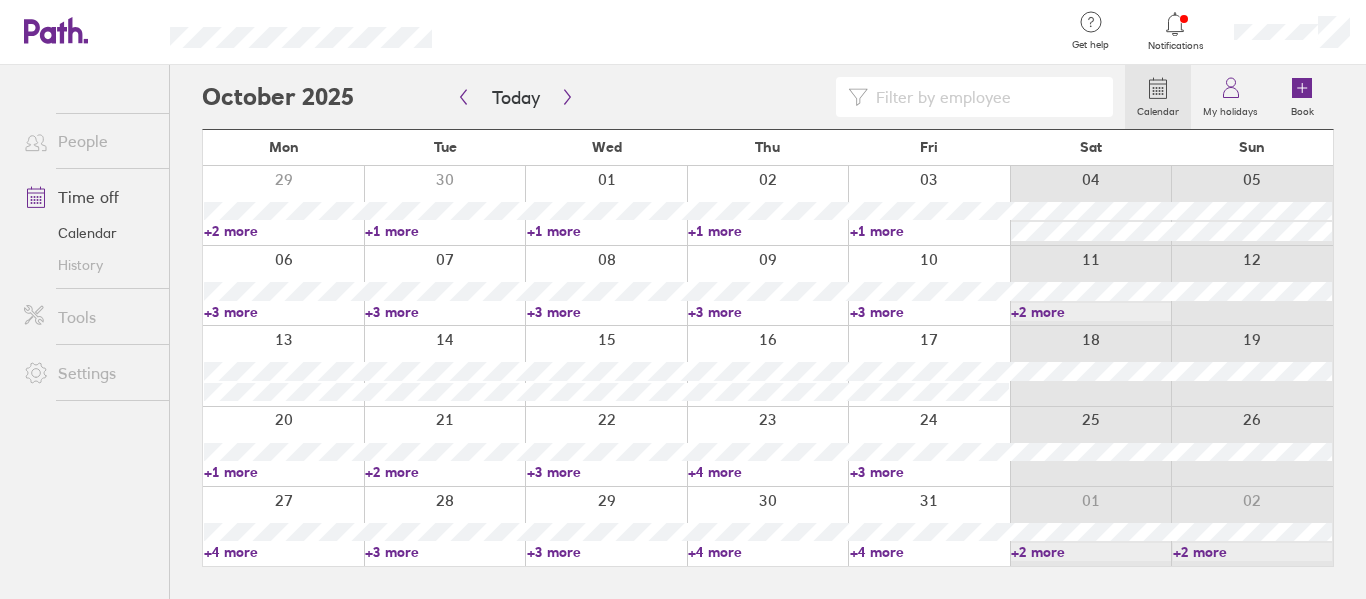 click on "+4 more" at bounding box center (767, 552) 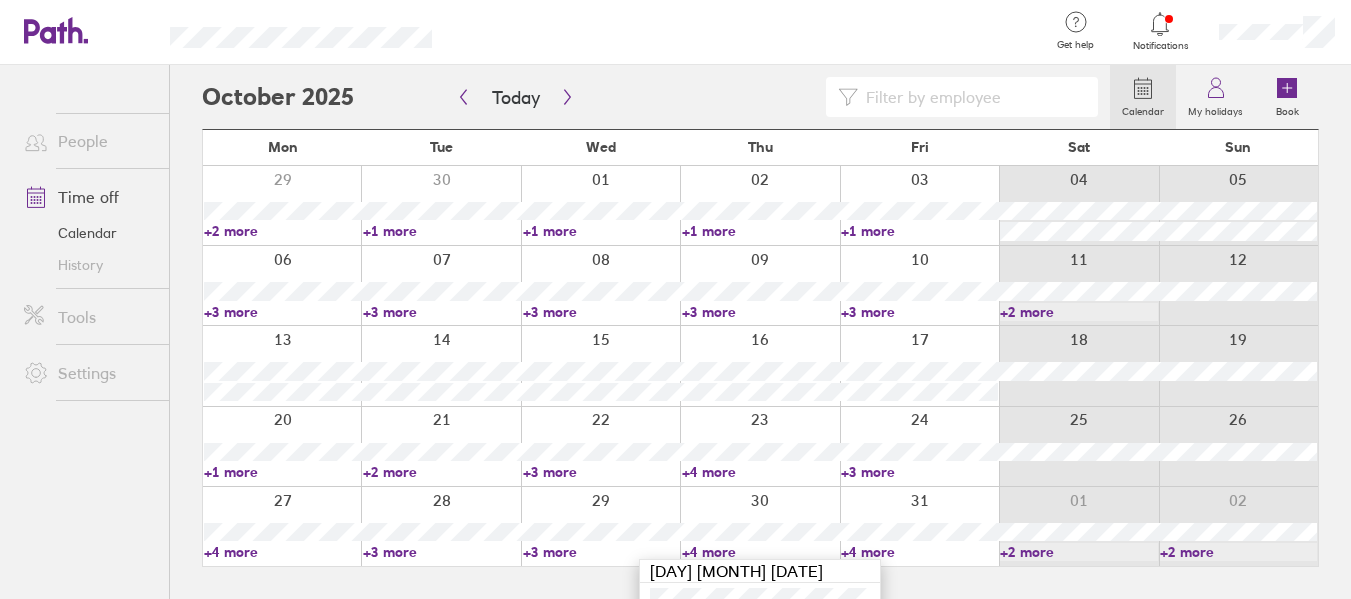 scroll, scrollTop: 98, scrollLeft: 0, axis: vertical 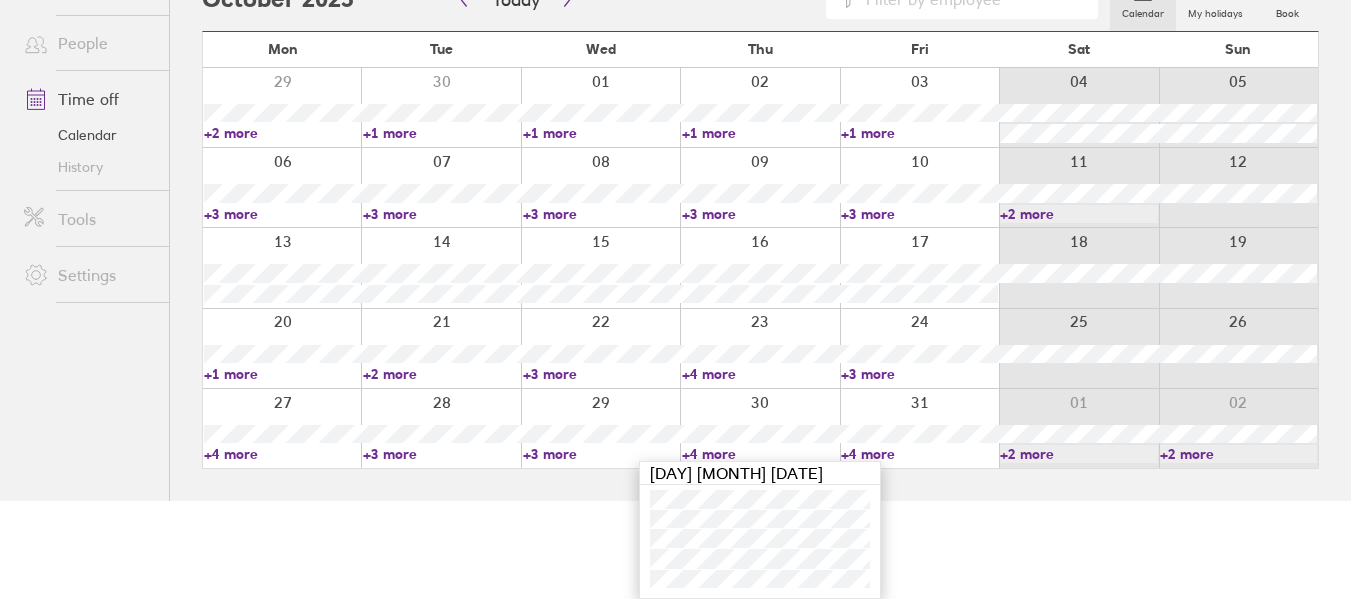click on "+4 more" at bounding box center (919, 454) 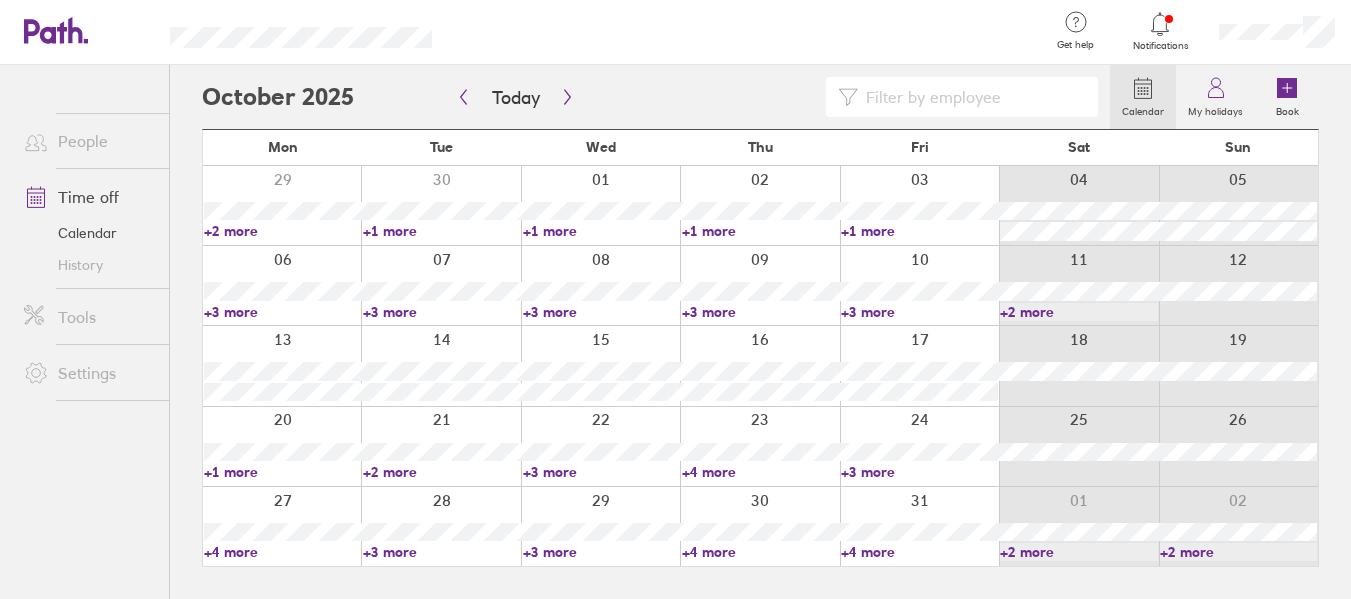scroll, scrollTop: 0, scrollLeft: 0, axis: both 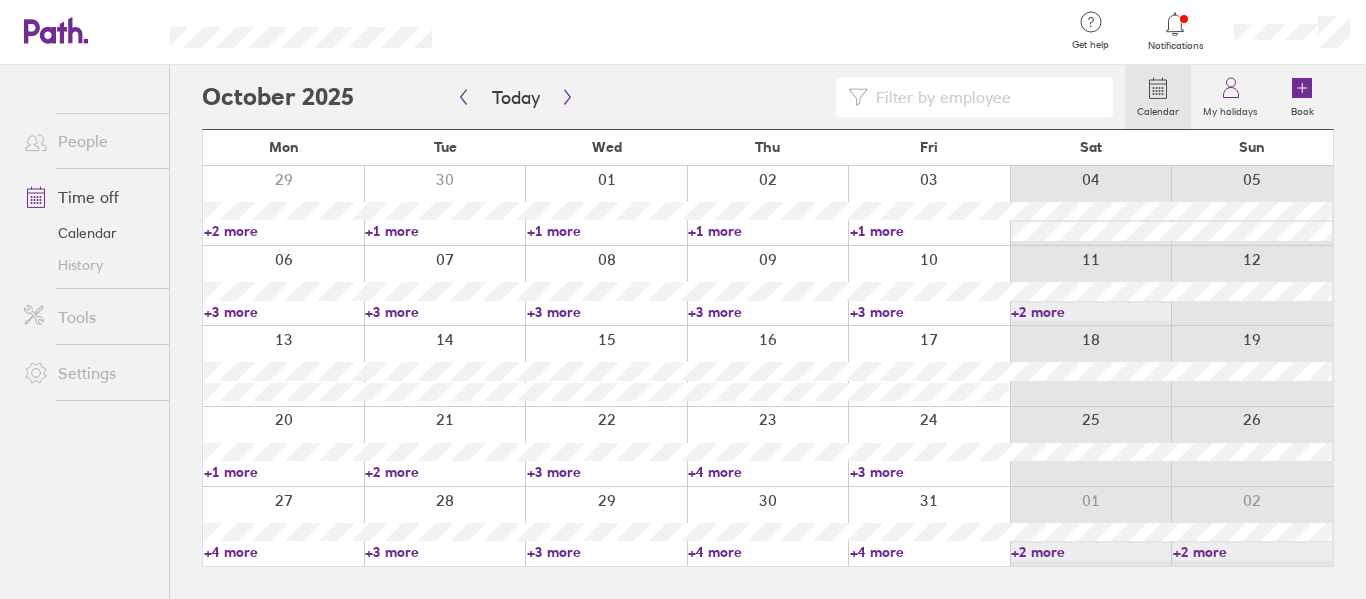 click on "+4 more" at bounding box center (929, 552) 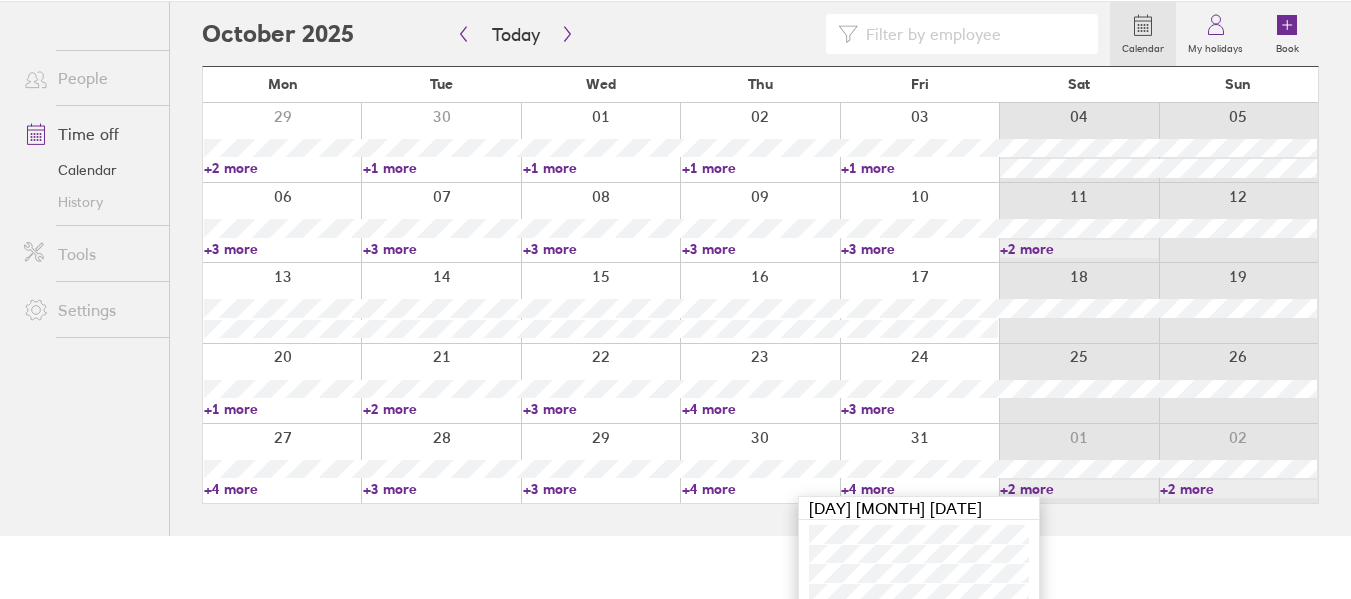 scroll, scrollTop: 98, scrollLeft: 0, axis: vertical 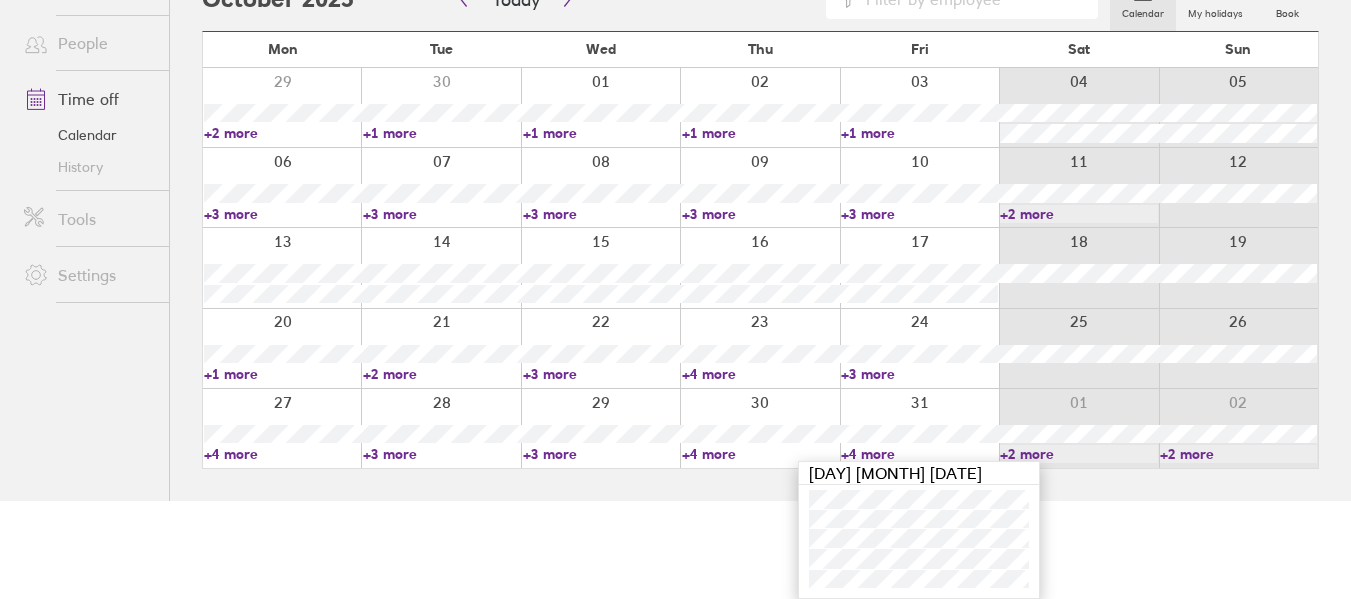 click on "+4 more" at bounding box center [282, 454] 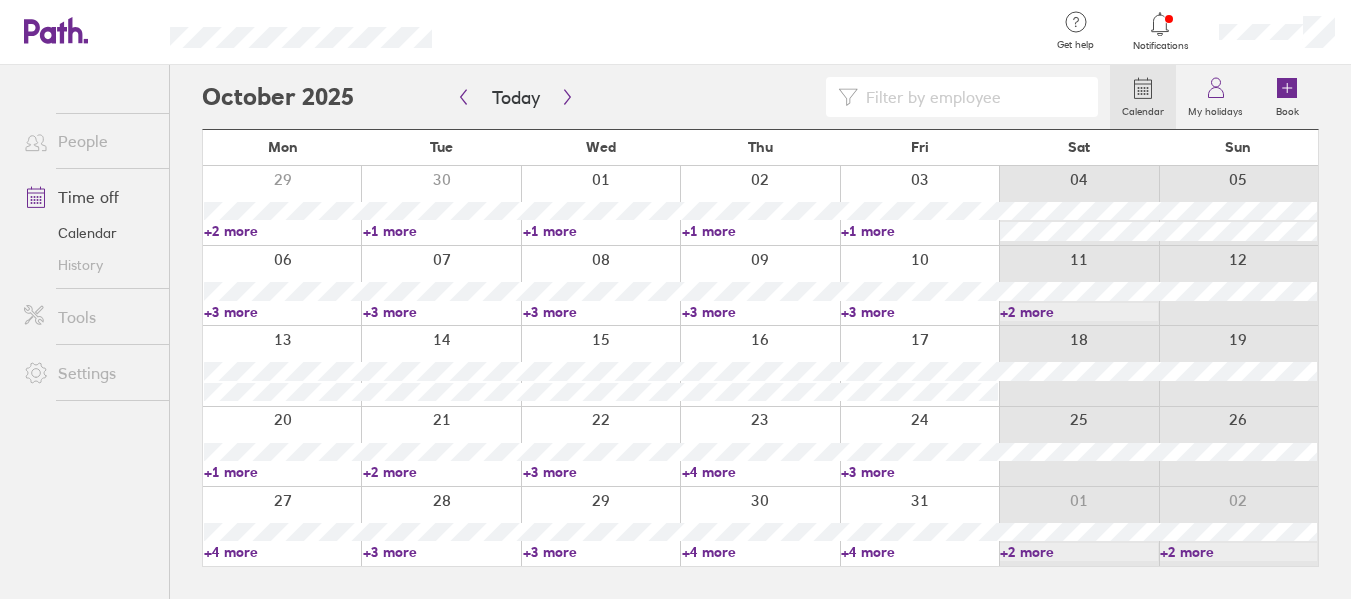 scroll, scrollTop: 0, scrollLeft: 0, axis: both 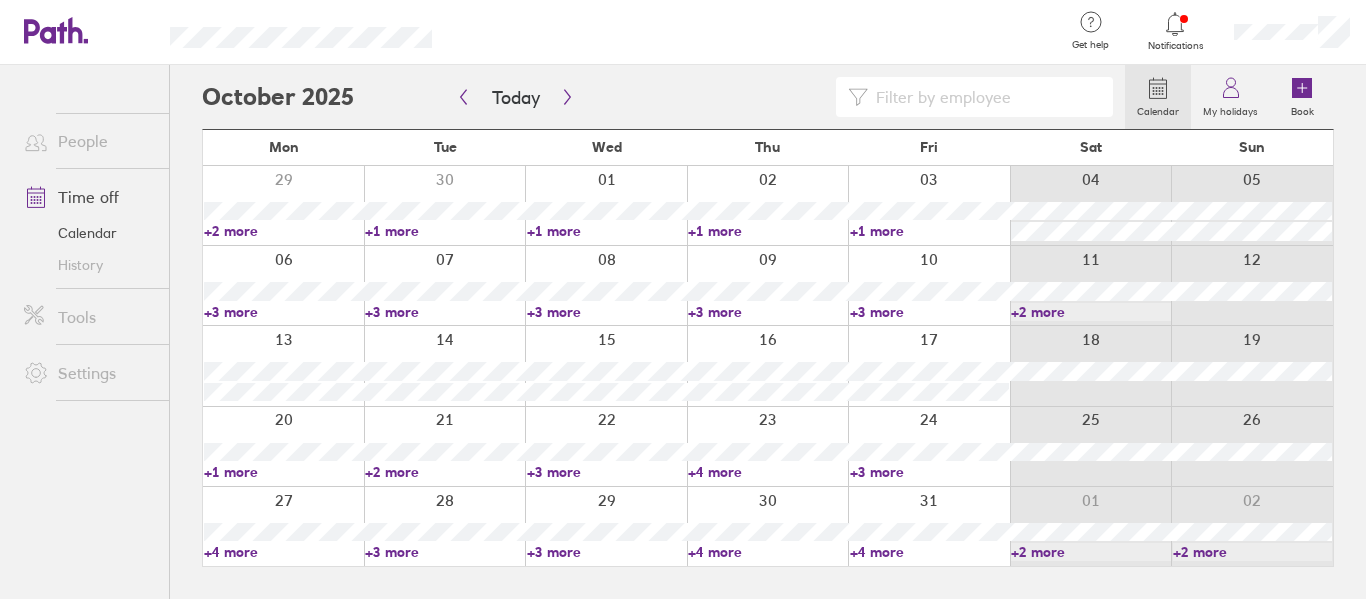 click on "+4 more" at bounding box center (283, 552) 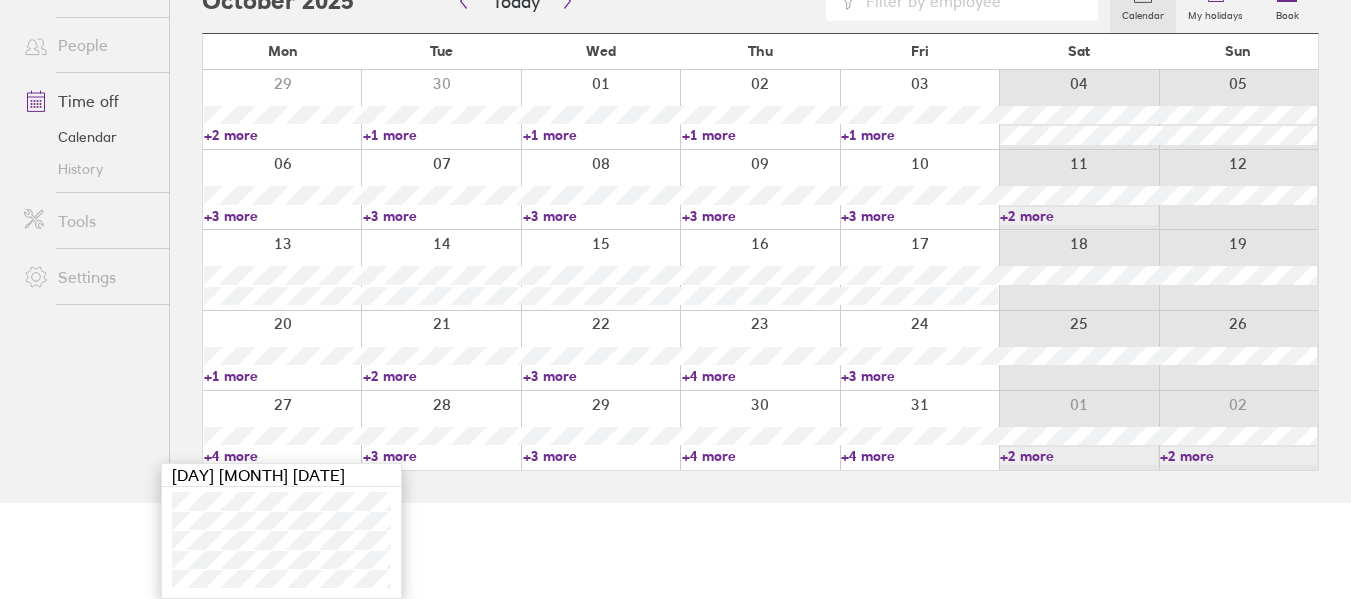 scroll, scrollTop: 0, scrollLeft: 0, axis: both 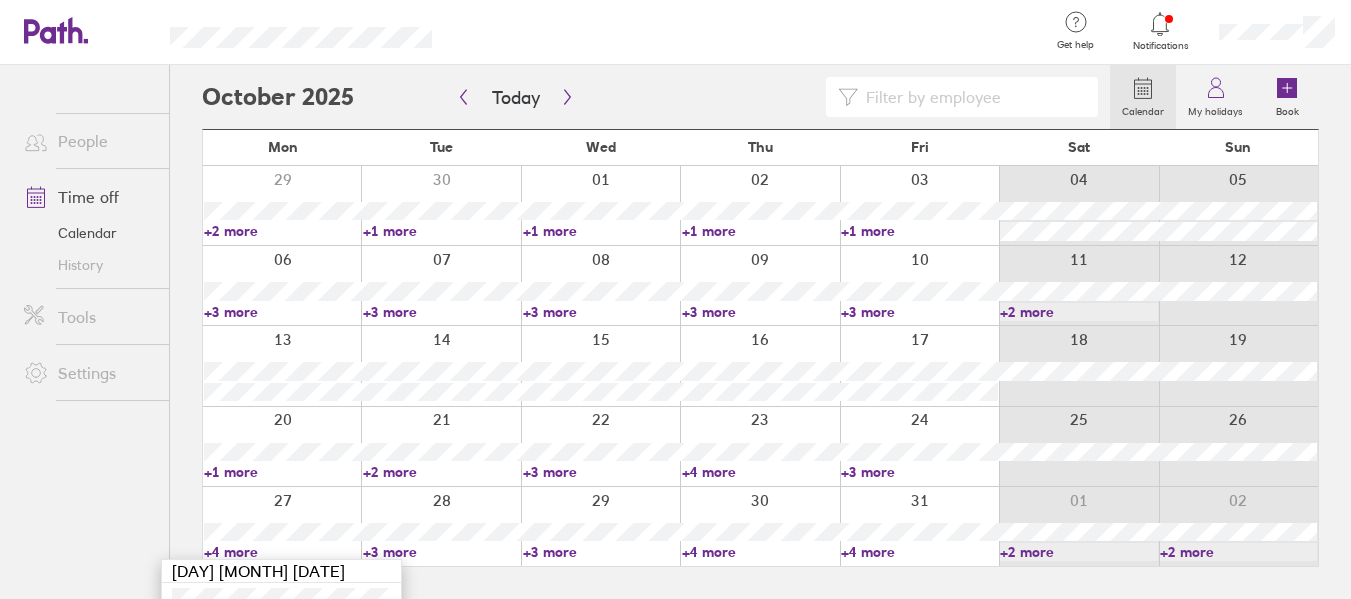 click at bounding box center (656, 97) 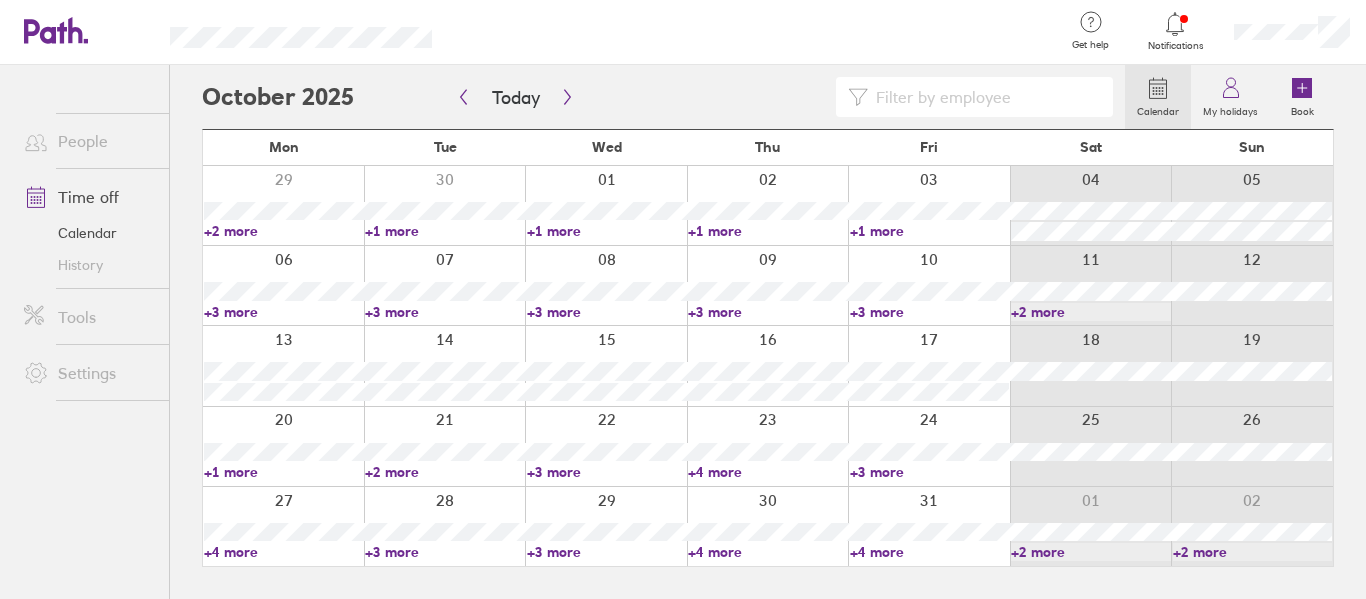 click on "+1 more" at bounding box center [929, 231] 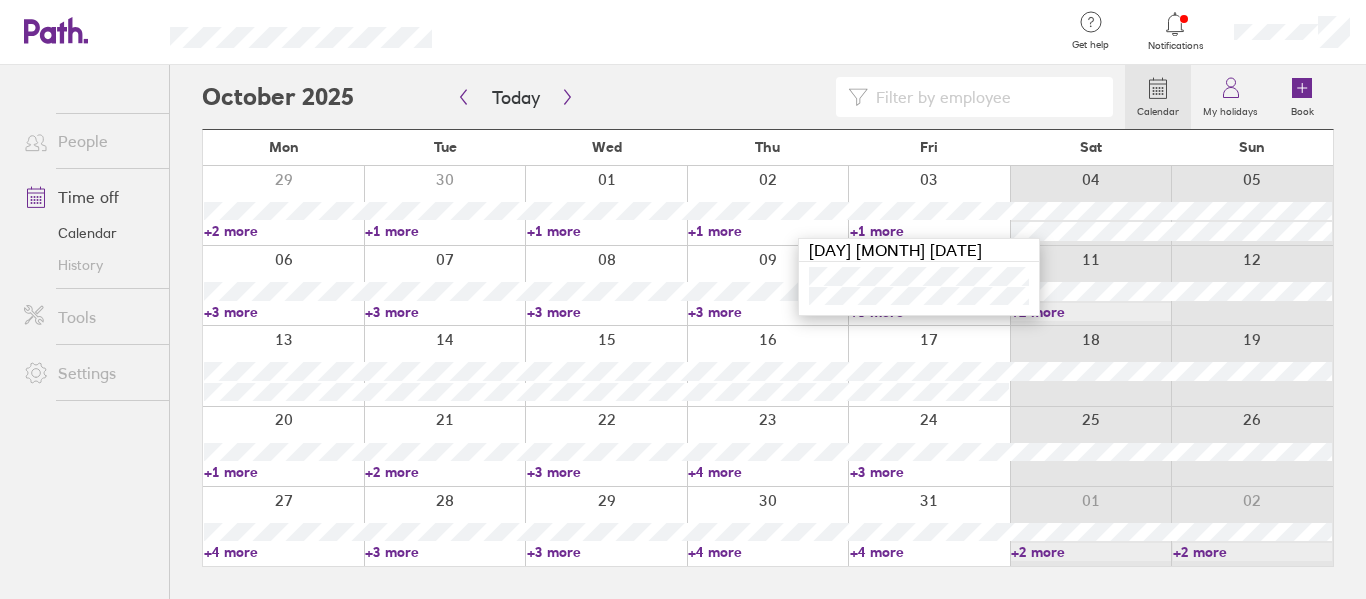 click on "+4 more" at bounding box center [929, 552] 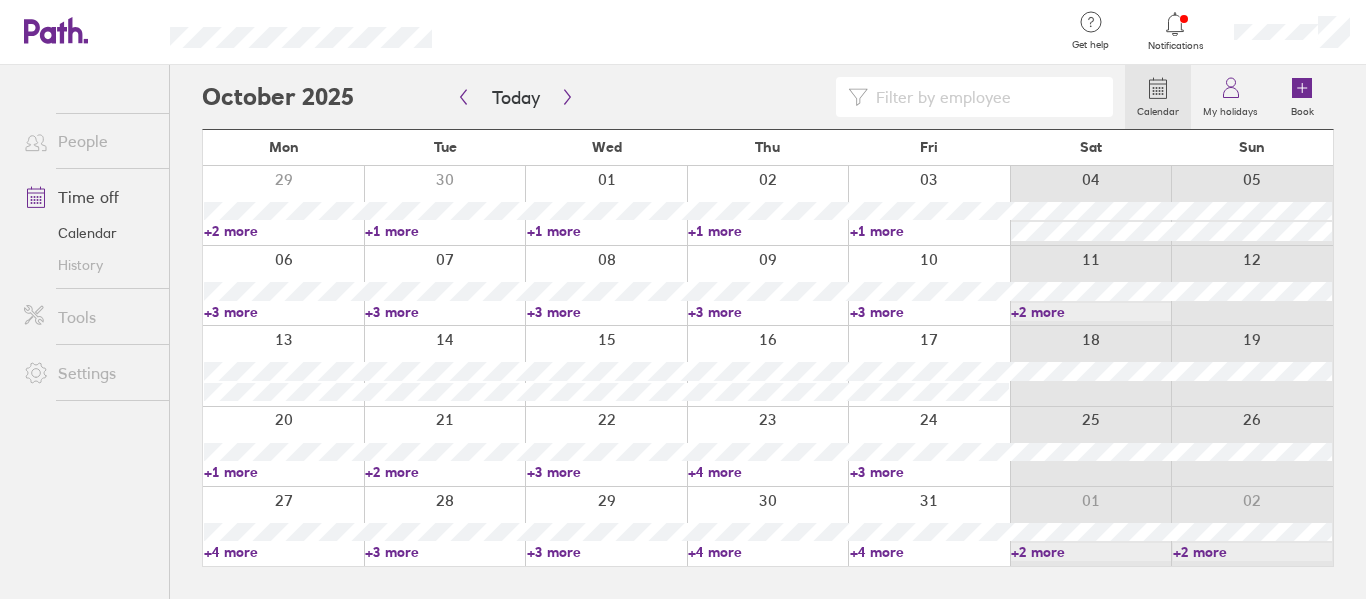 click on "+4 more" at bounding box center (929, 552) 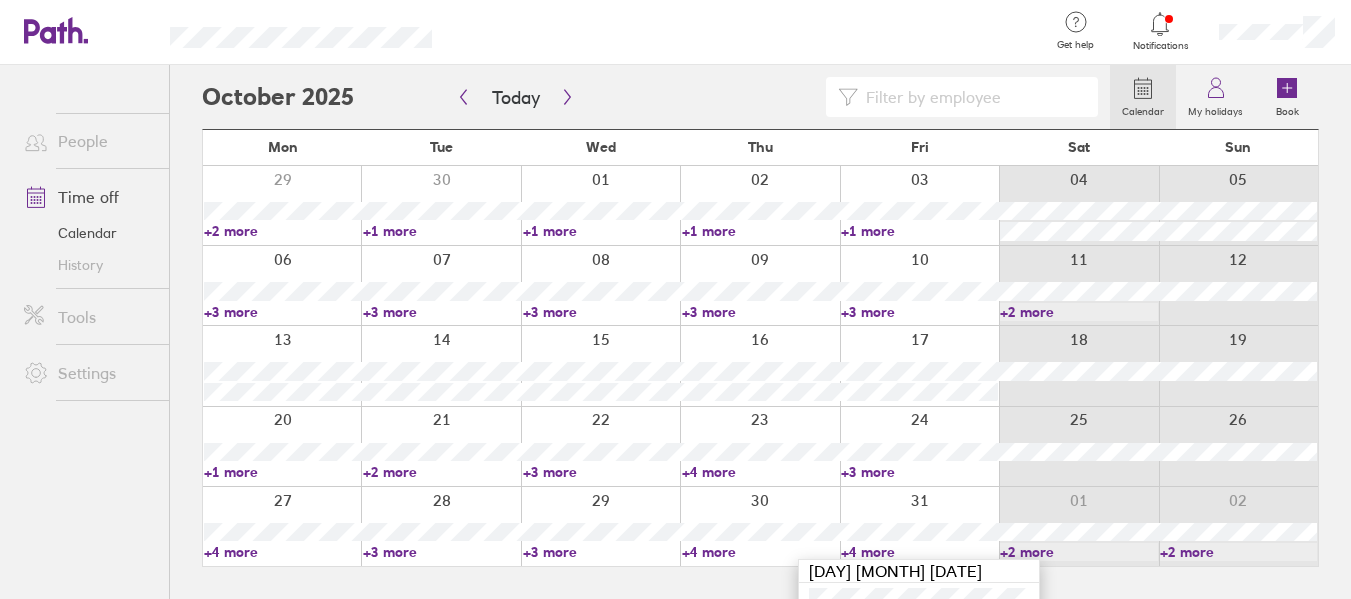 scroll, scrollTop: 98, scrollLeft: 0, axis: vertical 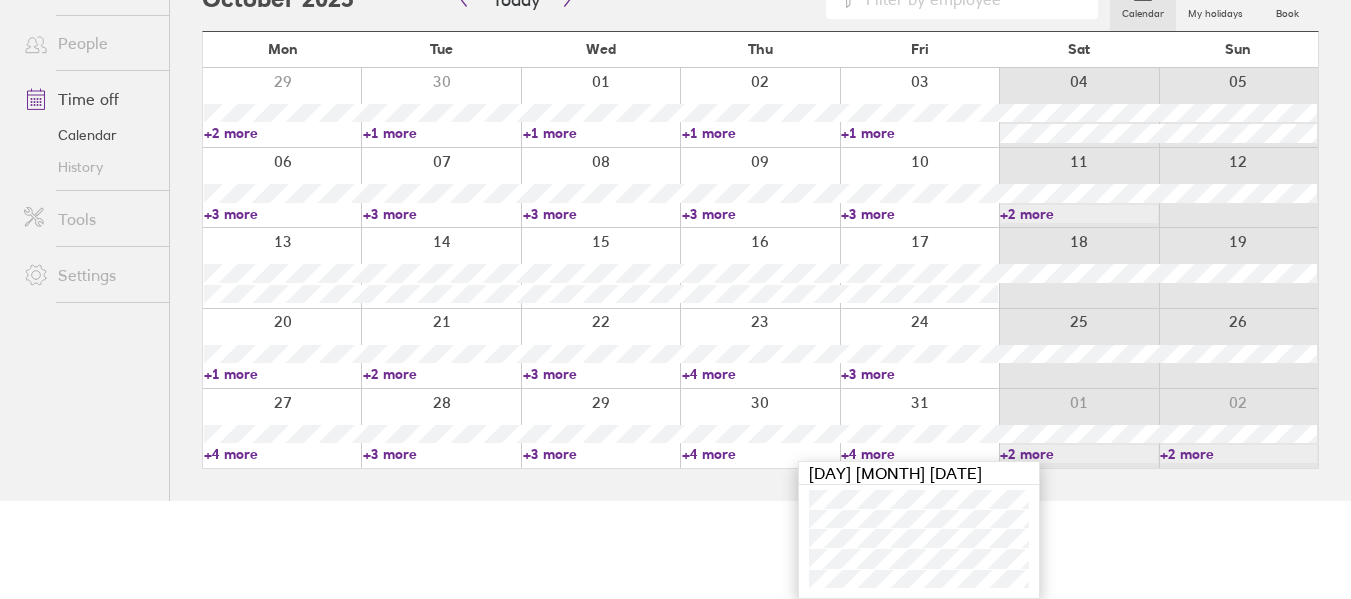 click on "+4 more" at bounding box center (760, 454) 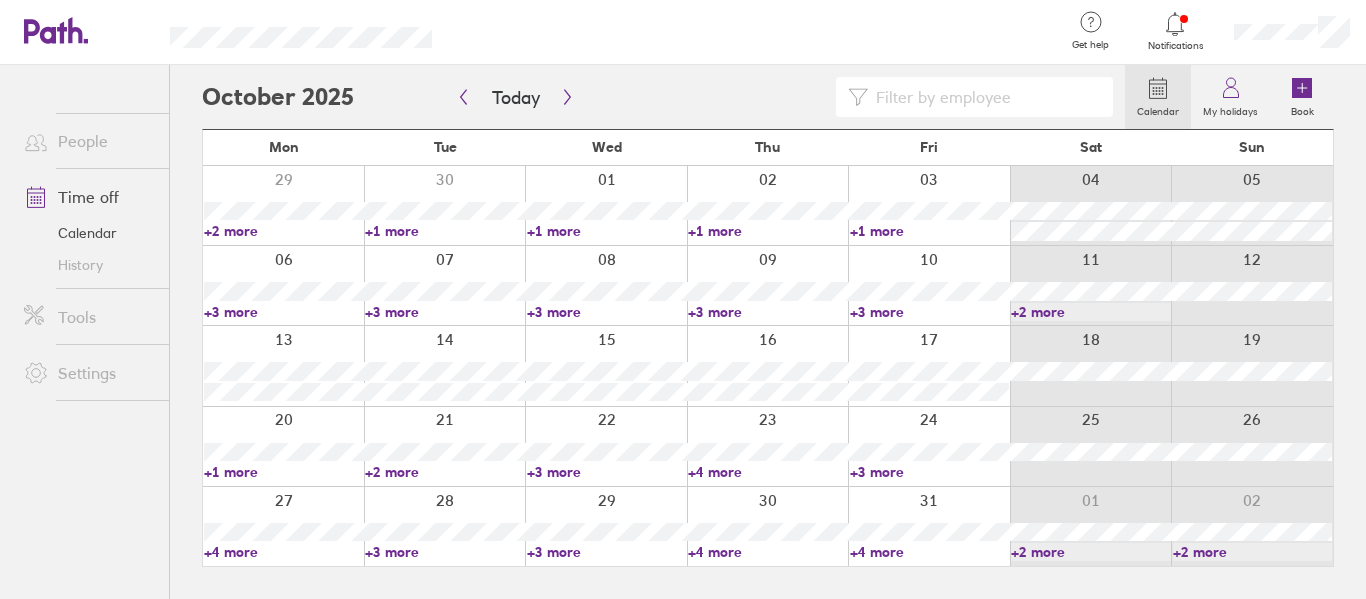 click on "+4 more" at bounding box center (767, 552) 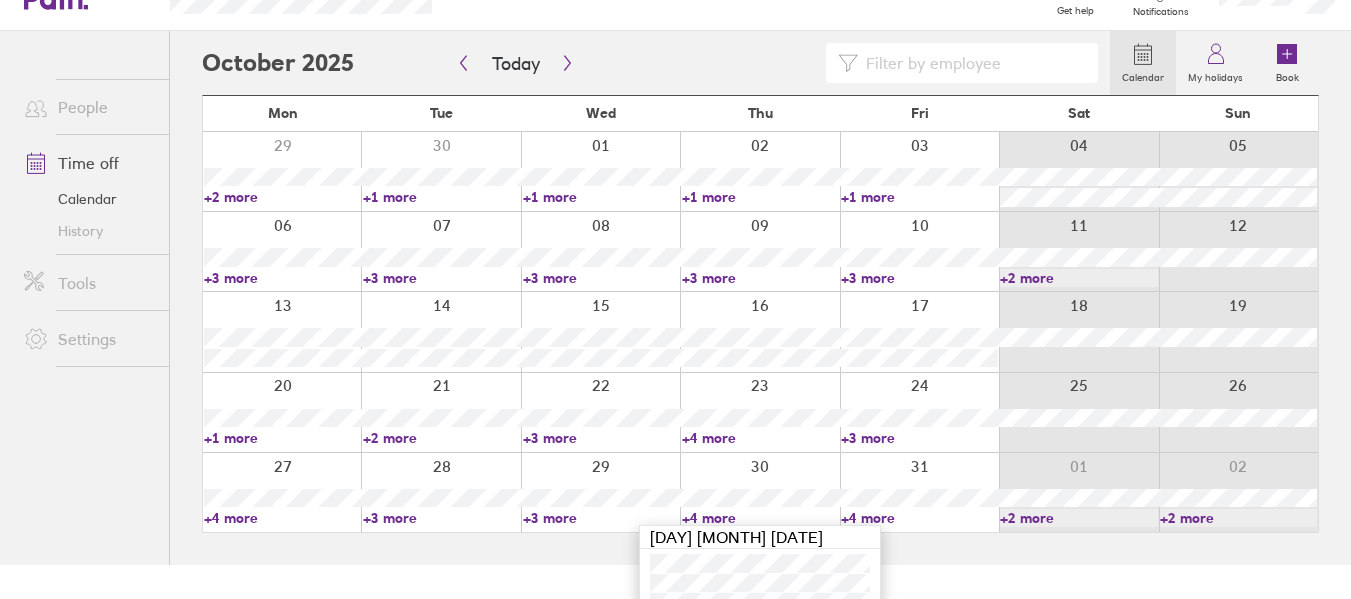 scroll, scrollTop: 0, scrollLeft: 0, axis: both 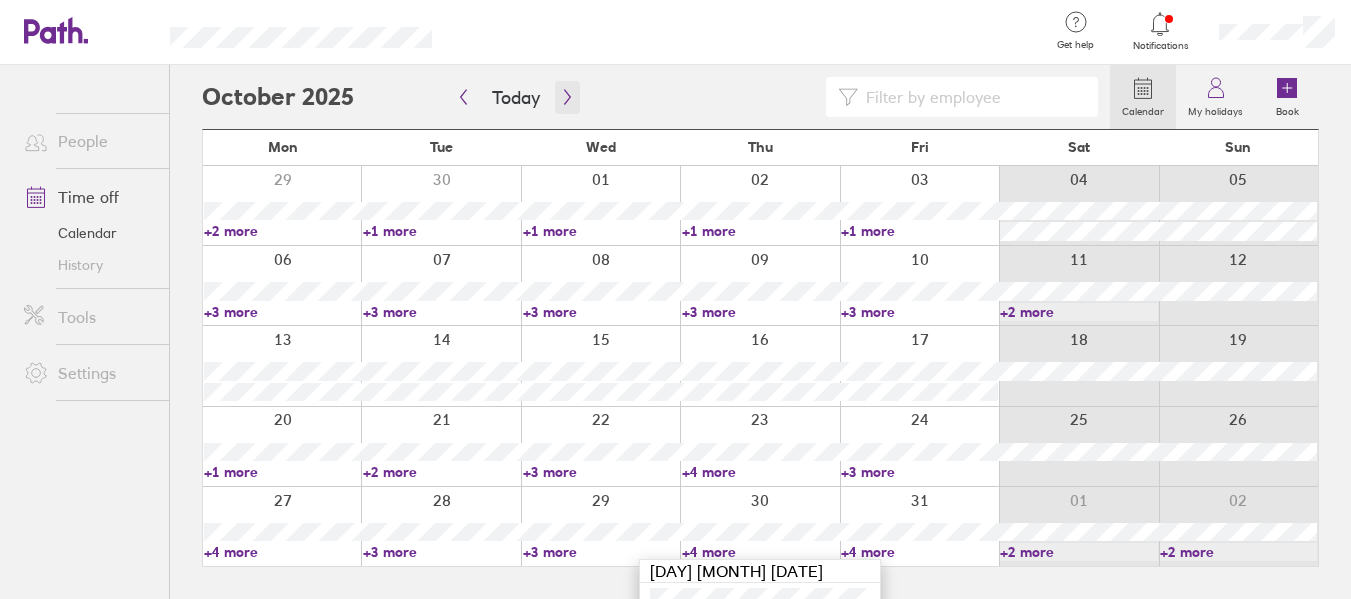 click at bounding box center (567, 97) 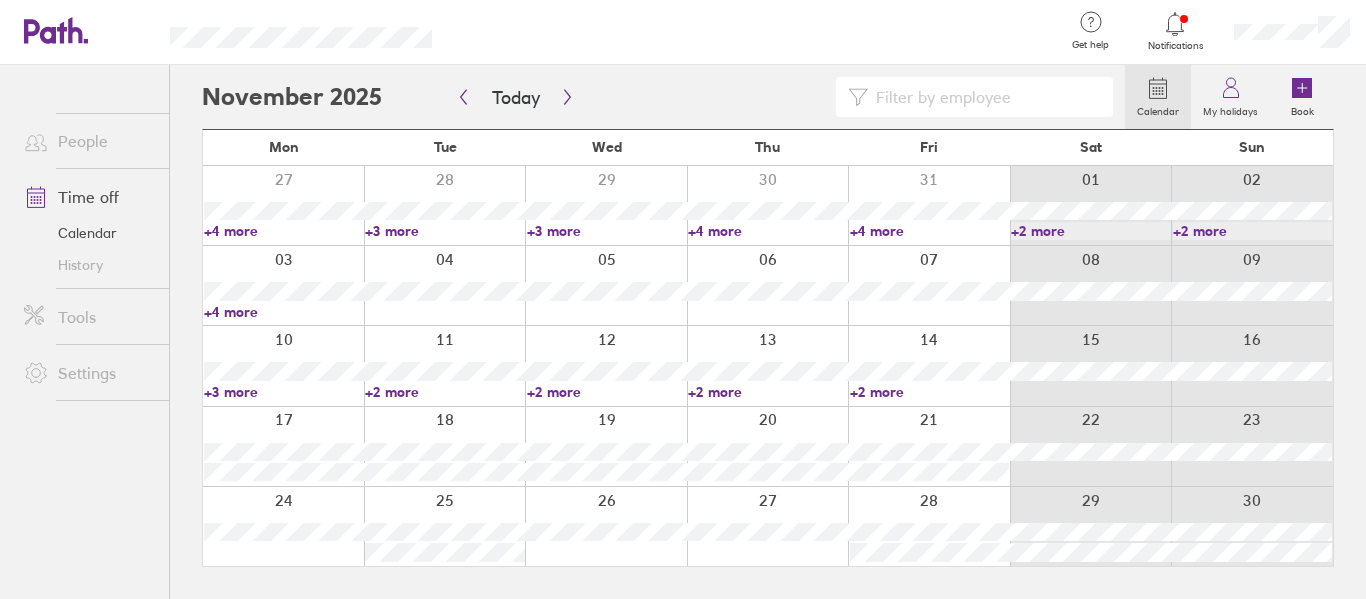 click on "+3 more" at bounding box center [444, 231] 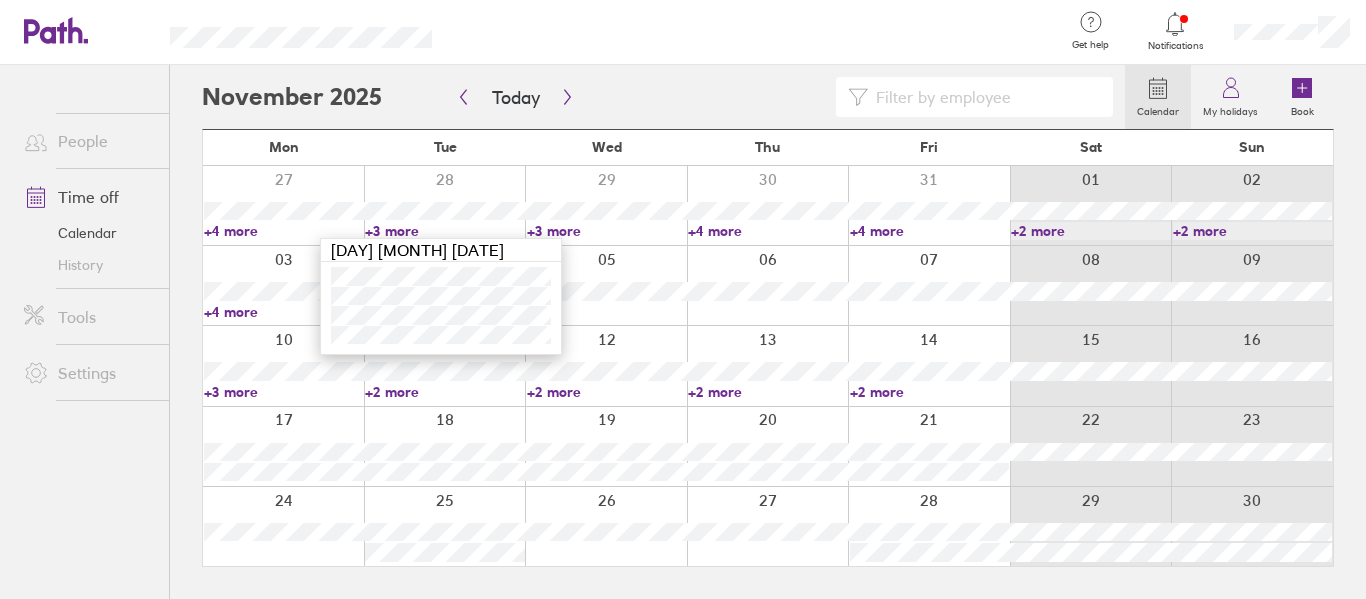 click on "+4 more" at bounding box center [283, 231] 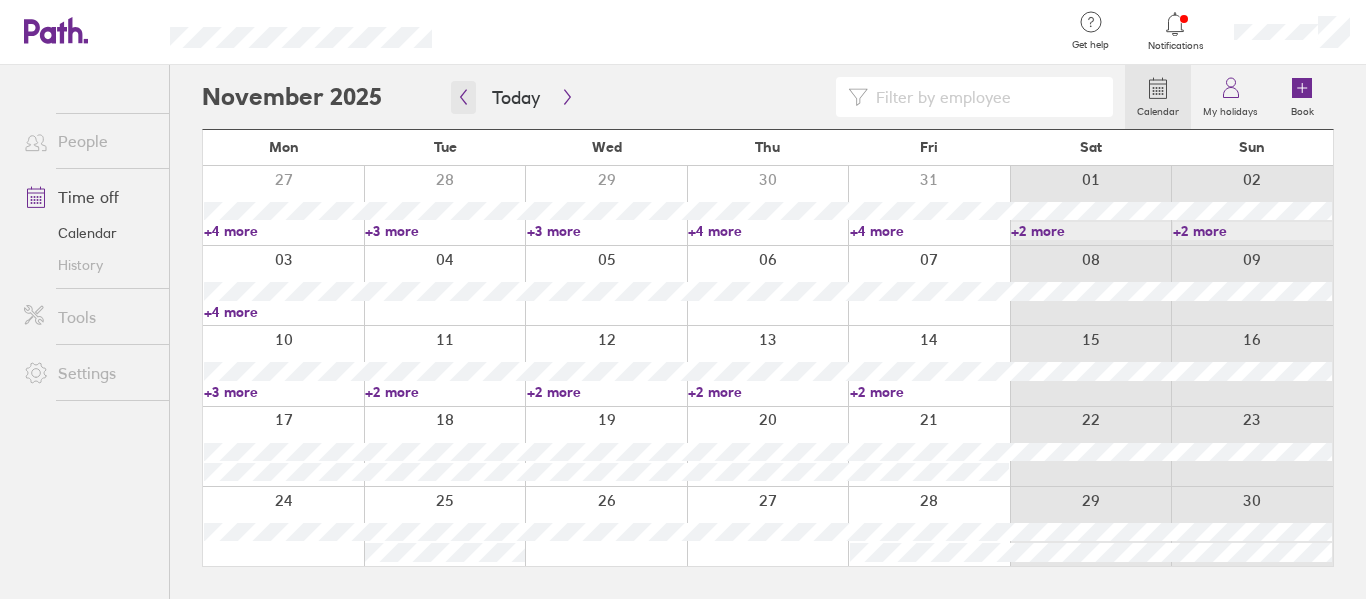 click 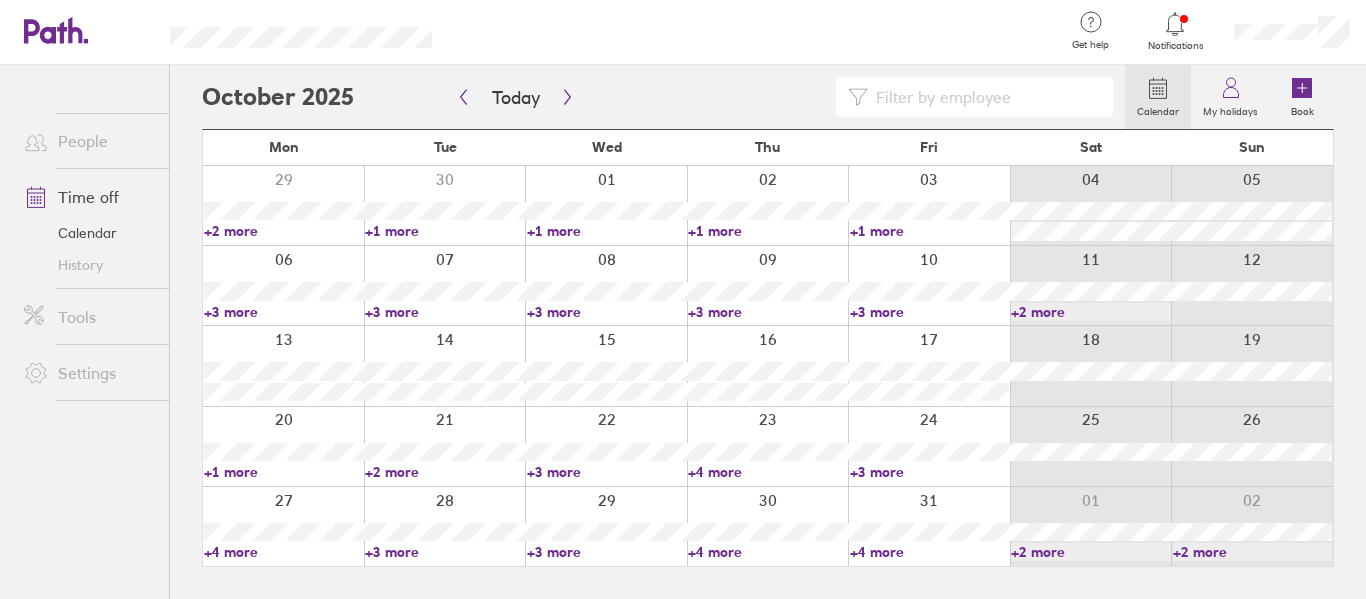 click on "+4 more" at bounding box center [929, 552] 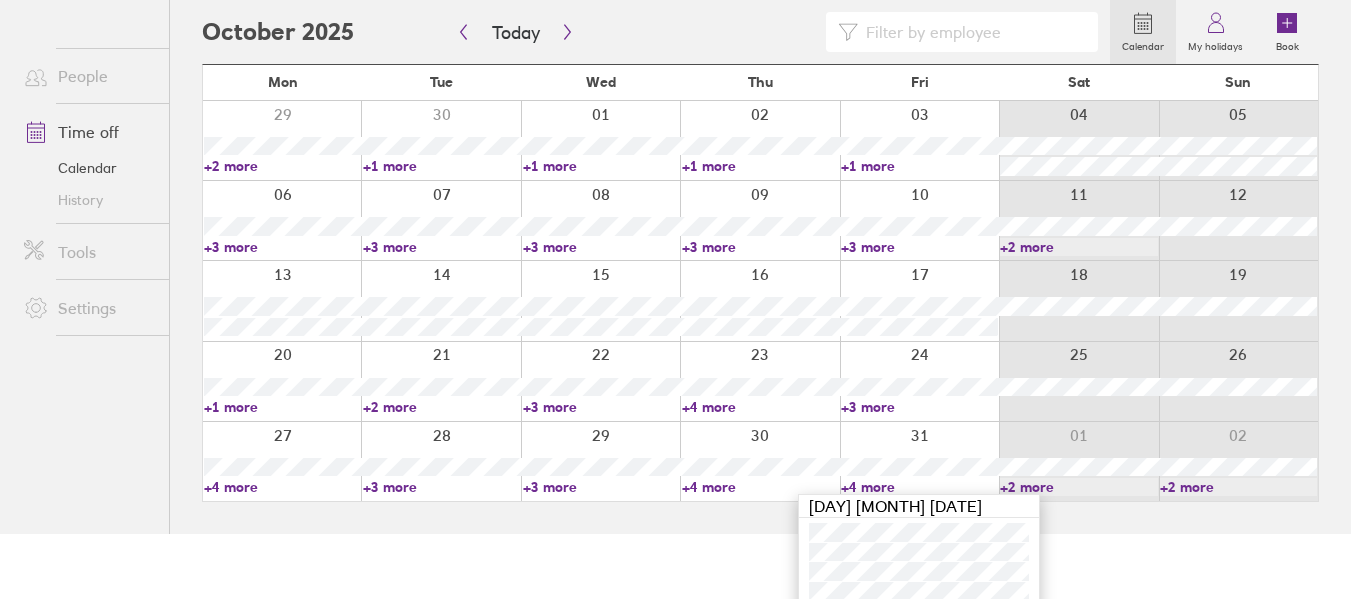 scroll, scrollTop: 98, scrollLeft: 0, axis: vertical 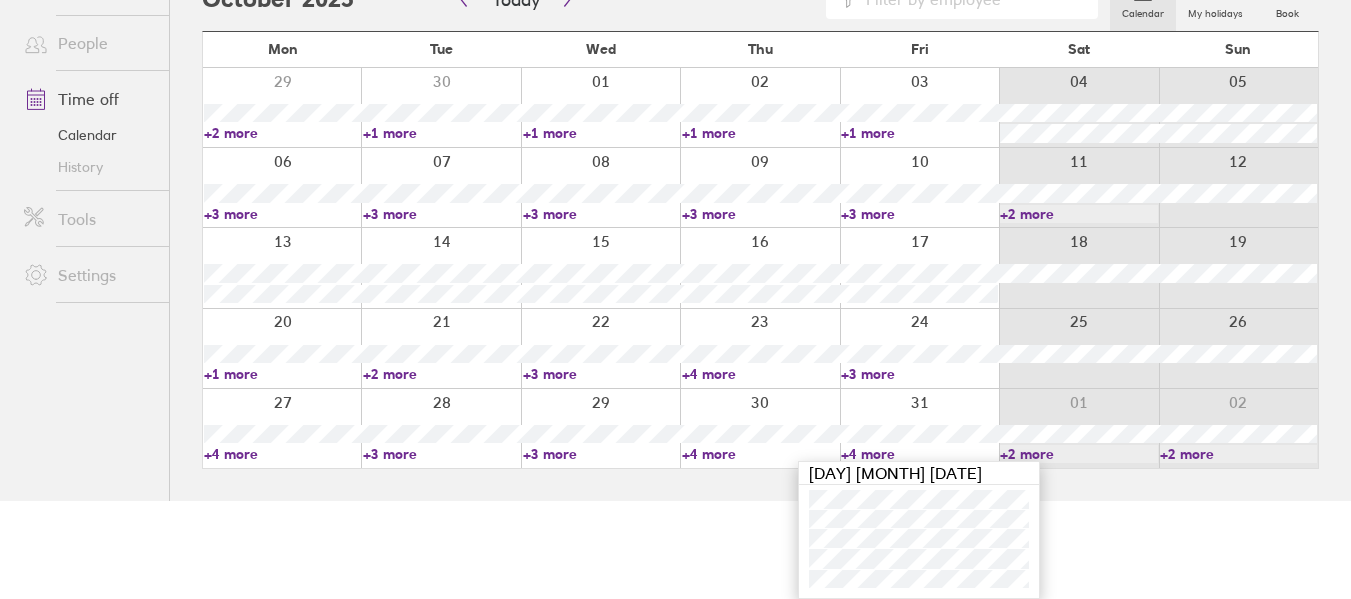 click on "+4 more" at bounding box center (760, 454) 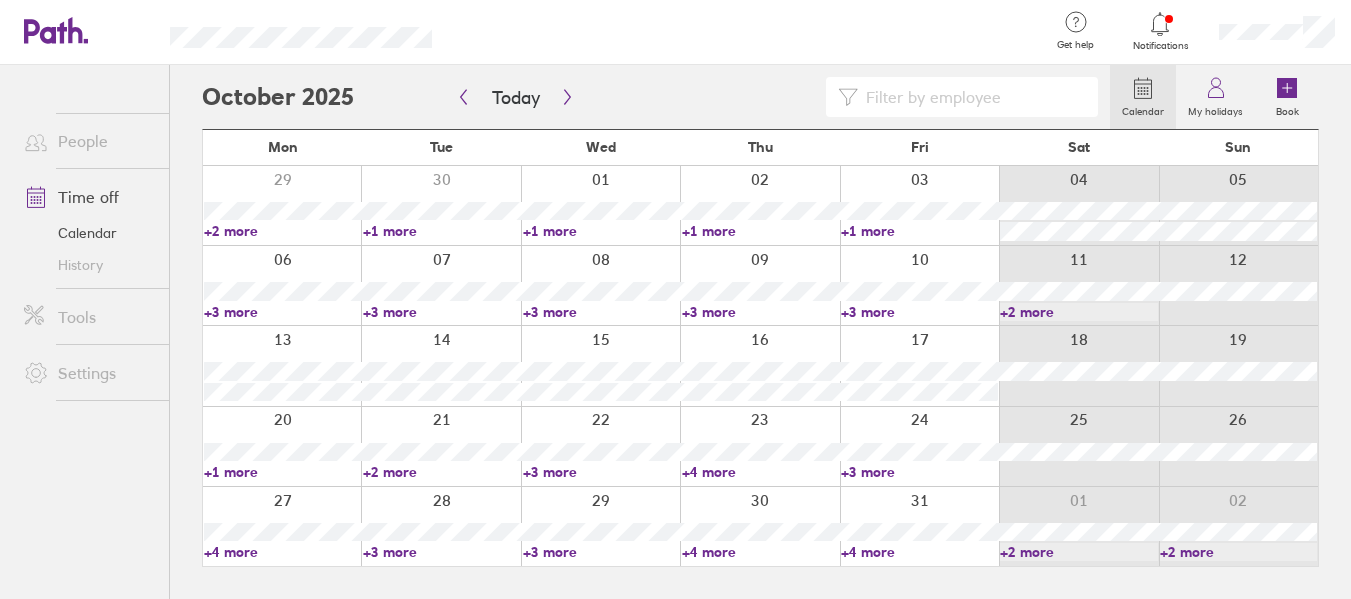scroll, scrollTop: 0, scrollLeft: 0, axis: both 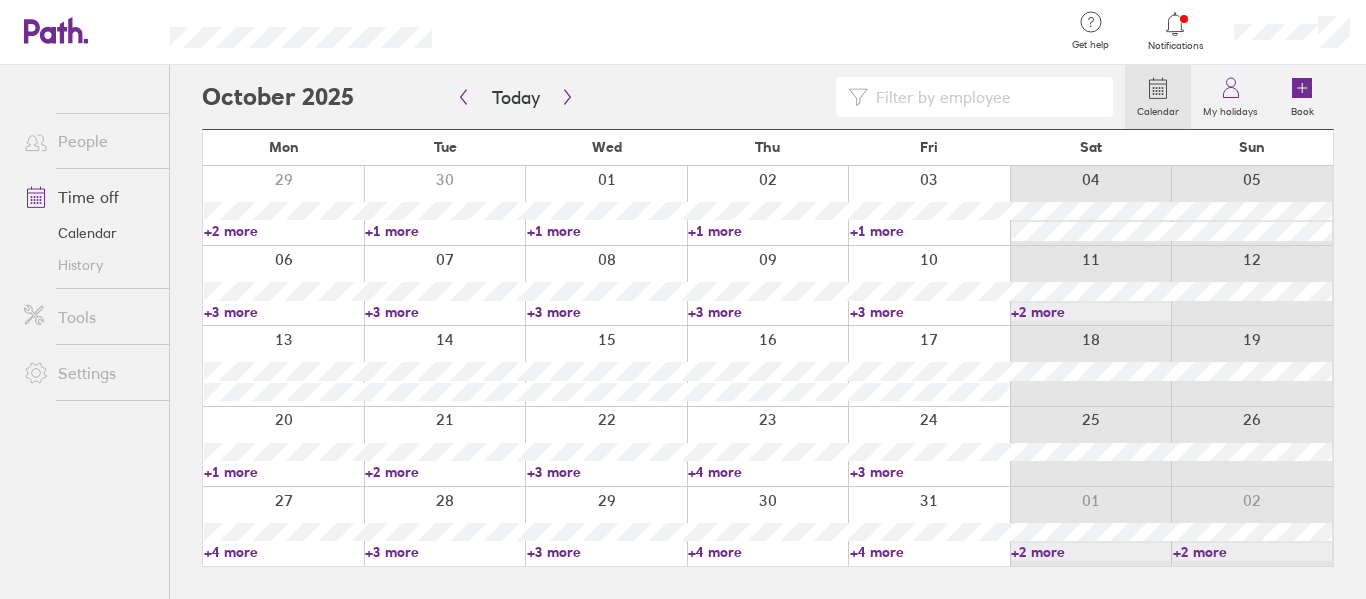 click on "+4 more" at bounding box center (767, 552) 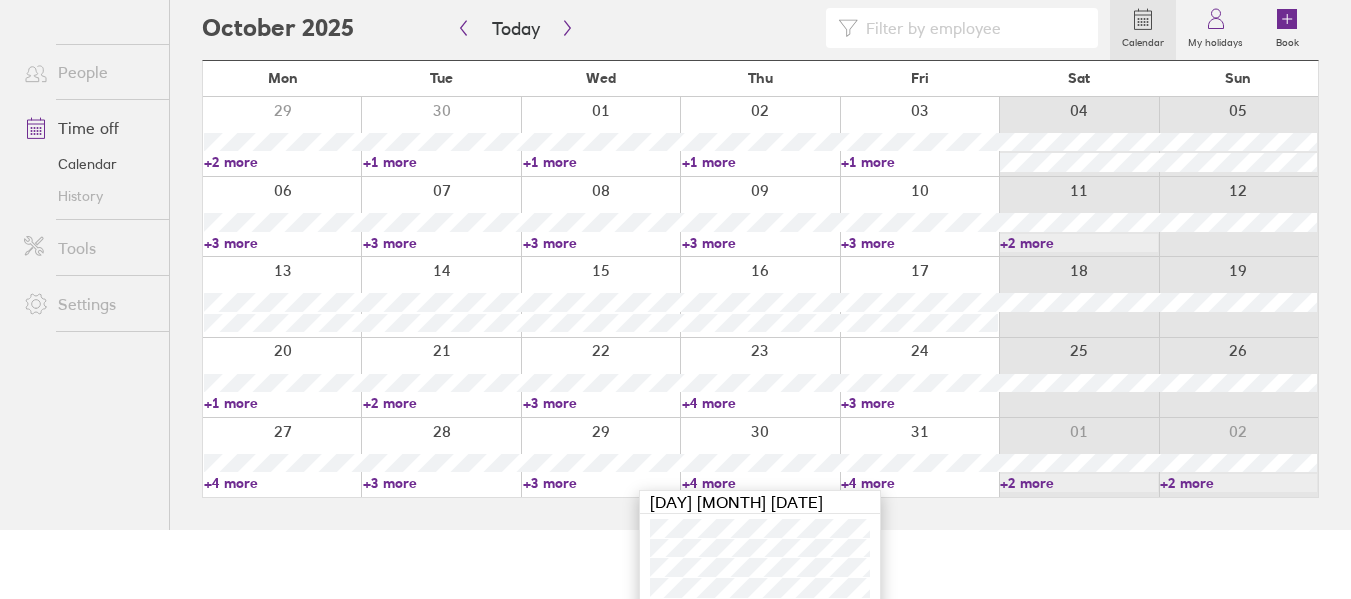 scroll, scrollTop: 98, scrollLeft: 0, axis: vertical 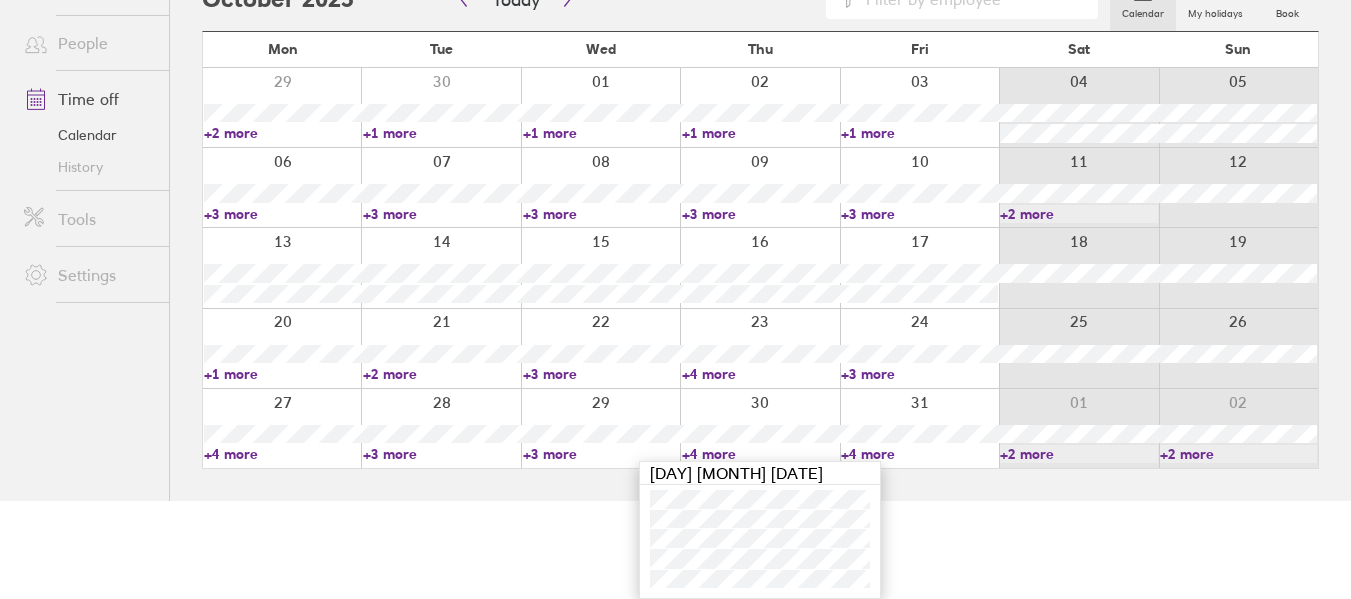 click on "Get help FAQs Contact us Notifications My profile Sign out People Time off Calendar History Tools Settings Calendar My holidays Book Today October 2025 Mon Tue Wed Thu Fri Sat Sun 29 30 01 02 03 04 05 +2 more +1 more +1 more +1 more +1 more 06 07 08 09 10 11 12 +3 more +3 more +3 more +3 more +3 more +2 more 13 14 15 16 17 18 19 20 21 22 23 24 25 26 +1 more +2 more +3 more +4 more +3 more 27 28 29 30 31 01 02 +4 more +3 more +3 more +4 more +4 more +2 more +2 more Privacy Preference Center cookie policy Allow All Cookies  Manage Consent Preferences Strictly Necessary Cookies Always Active Cookies Details‎ Customer Experience     Customer Experience   Cookies Details‎ Functional Cookies     Functional Cookies   These cookies enable the website to provide enhanced functionality and personalisation. They may be set by us or by third party providers whose services we have added to our pages. If you do not allow these cookies then some or all of these services may not function properly. Cookies Details‎" at bounding box center [675, 201] 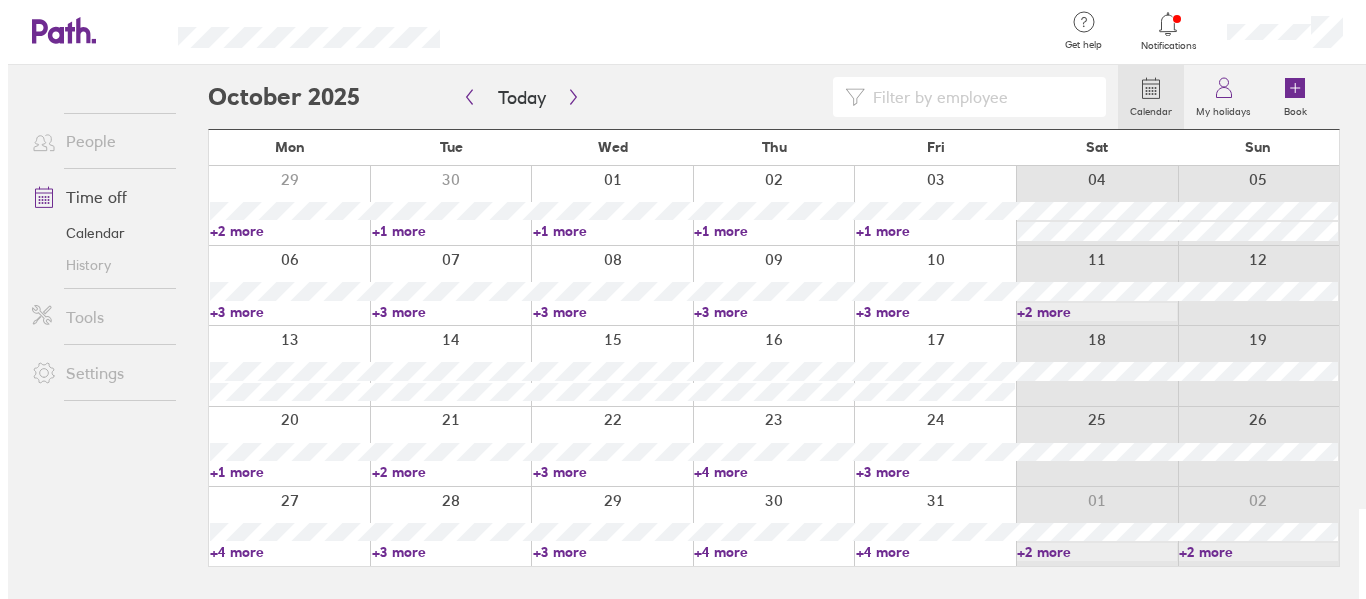 scroll, scrollTop: 0, scrollLeft: 0, axis: both 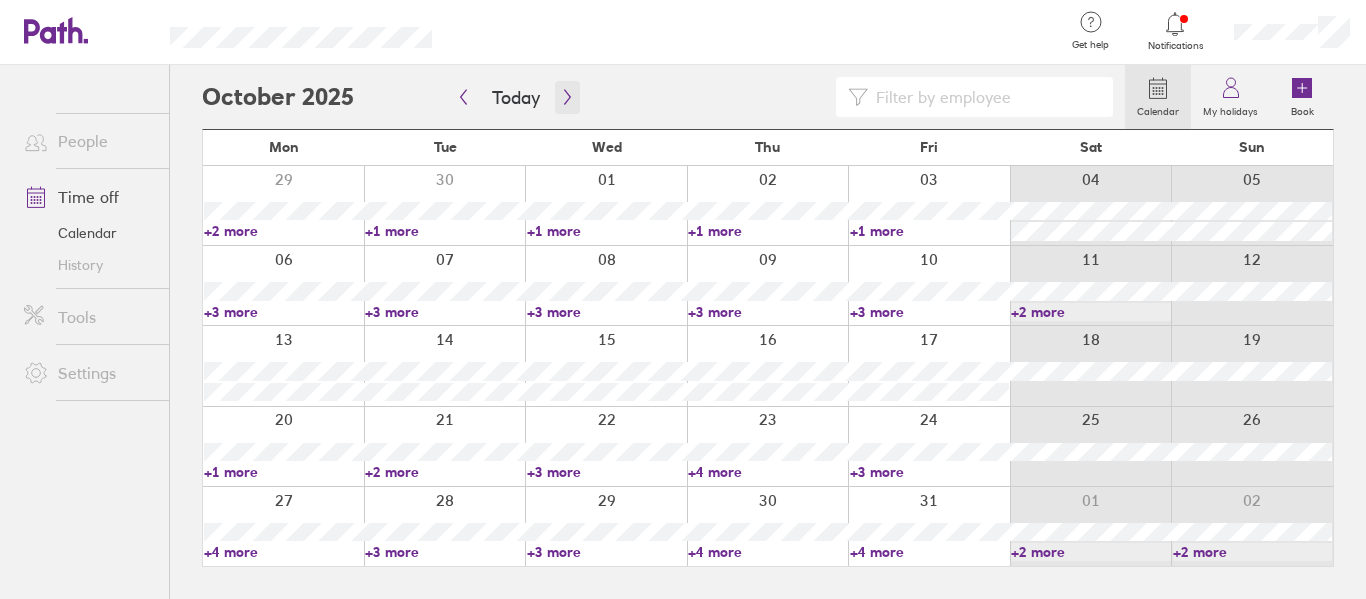 click 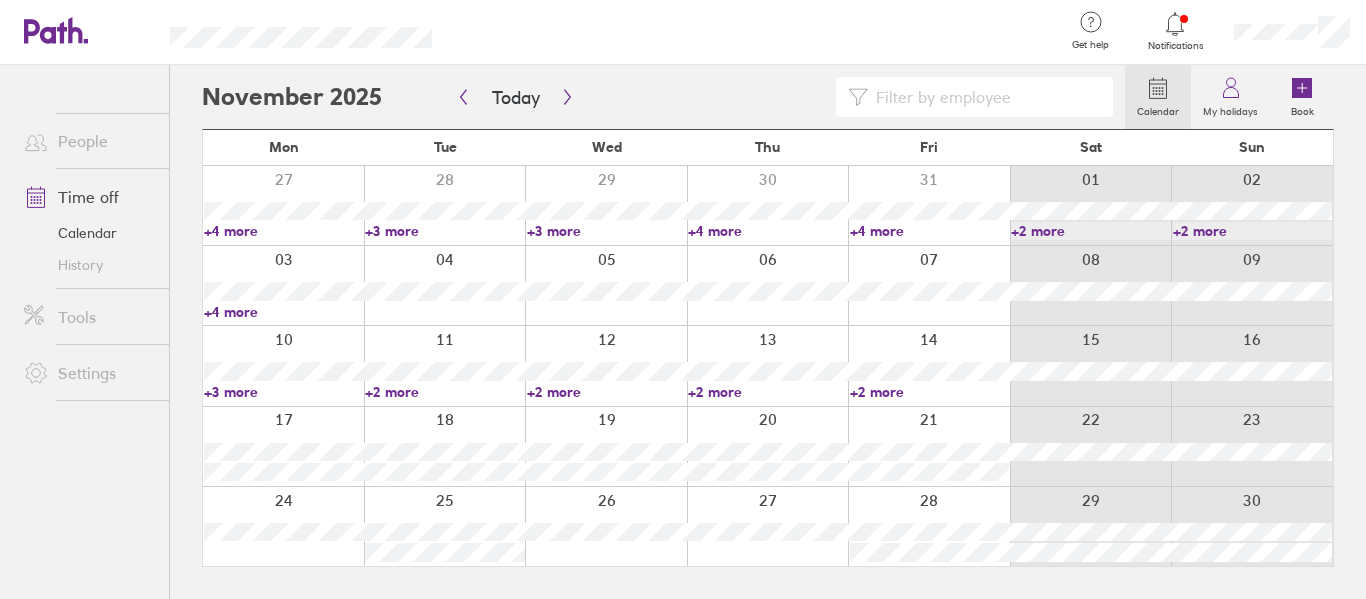 click on "+4 more" at bounding box center [283, 312] 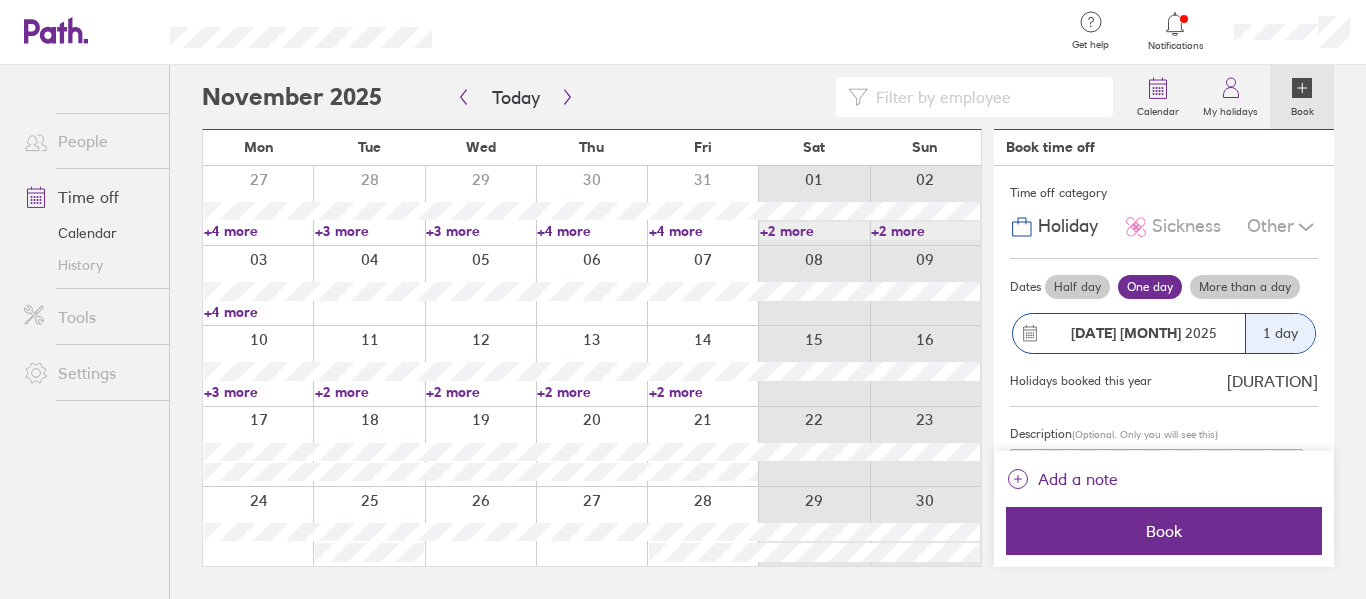 click on "+4 more" at bounding box center [258, 312] 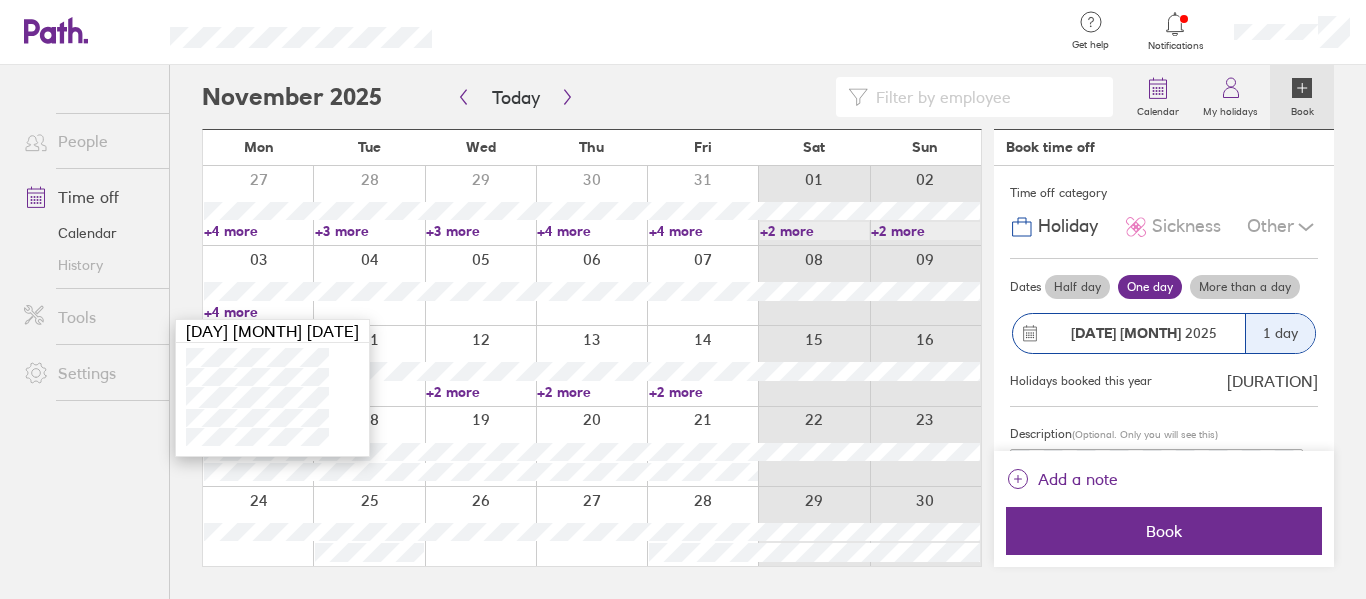 click on "People Time off Calendar History Tools Settings" at bounding box center (84, 299) 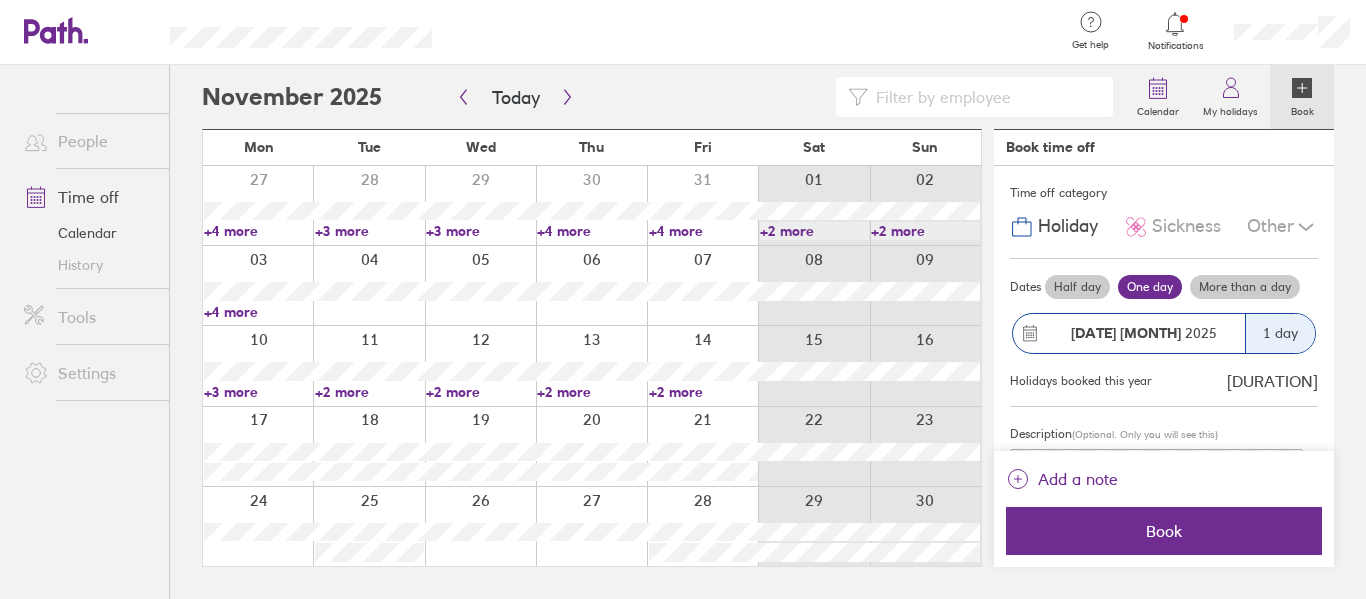 click at bounding box center (480, 205) 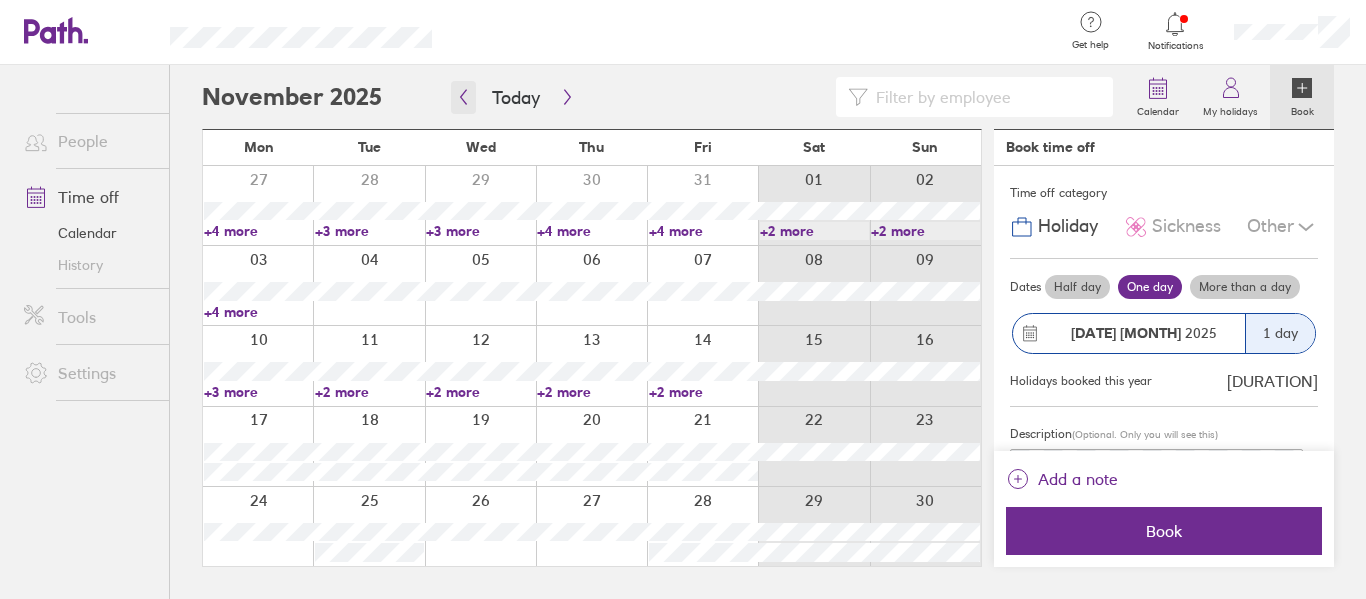 click 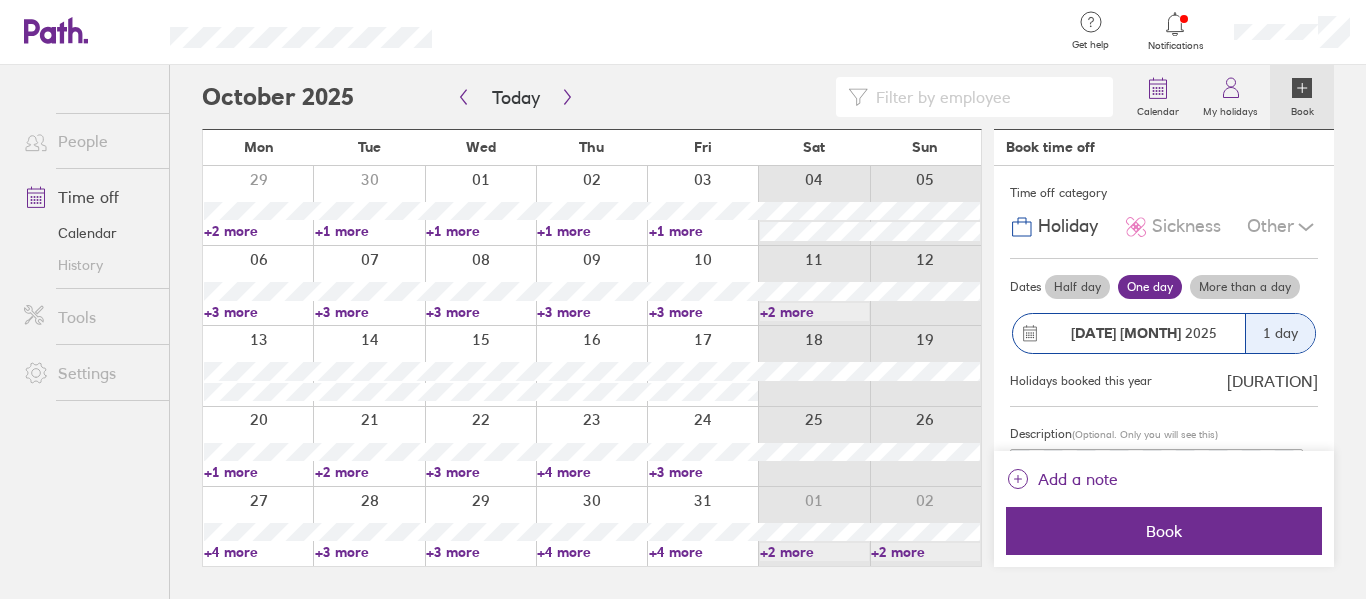 click at bounding box center (480, 526) 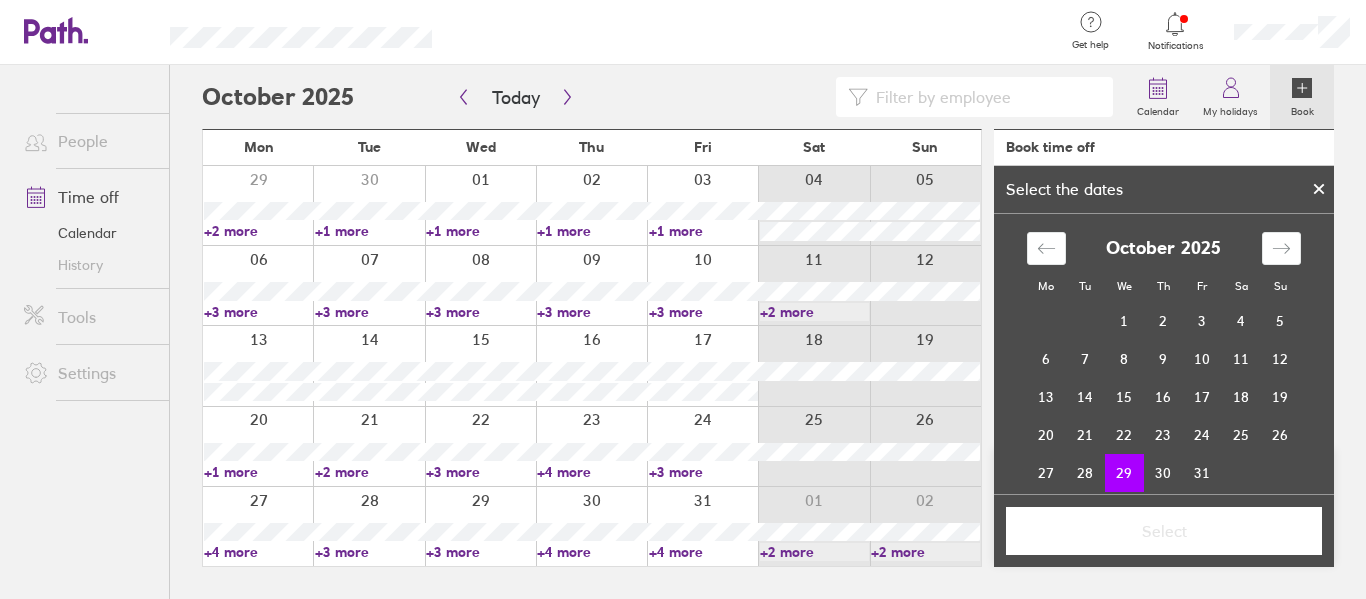 click on "29" at bounding box center (1124, 473) 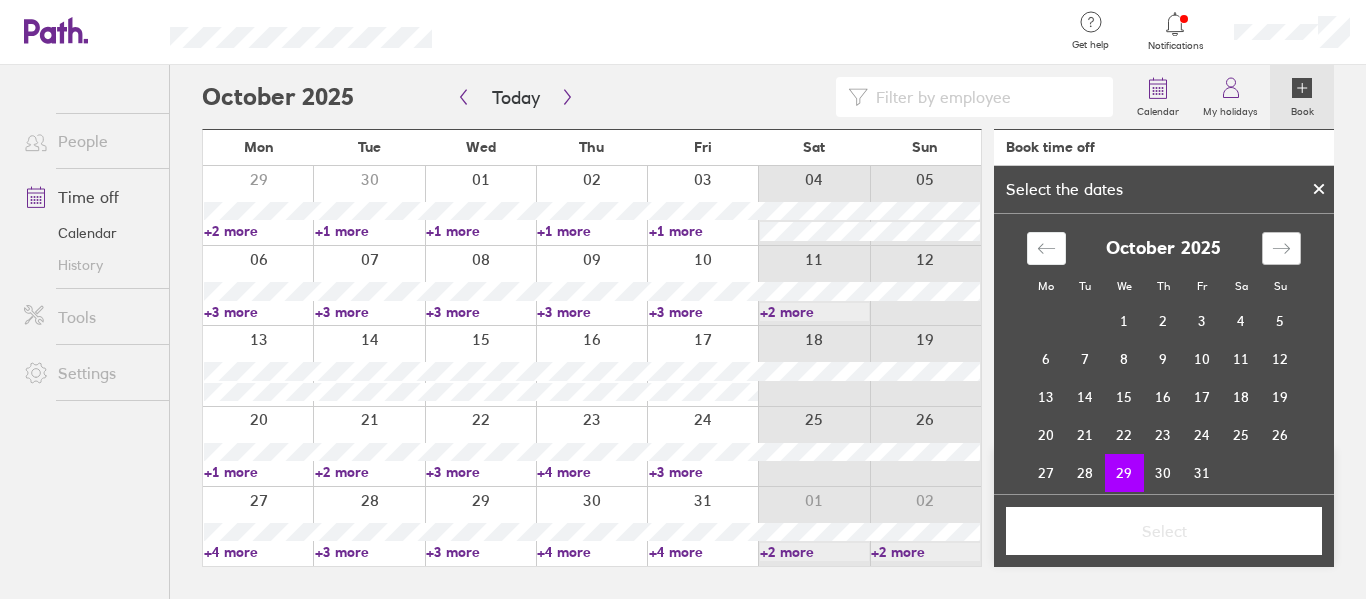 click at bounding box center [1281, 248] 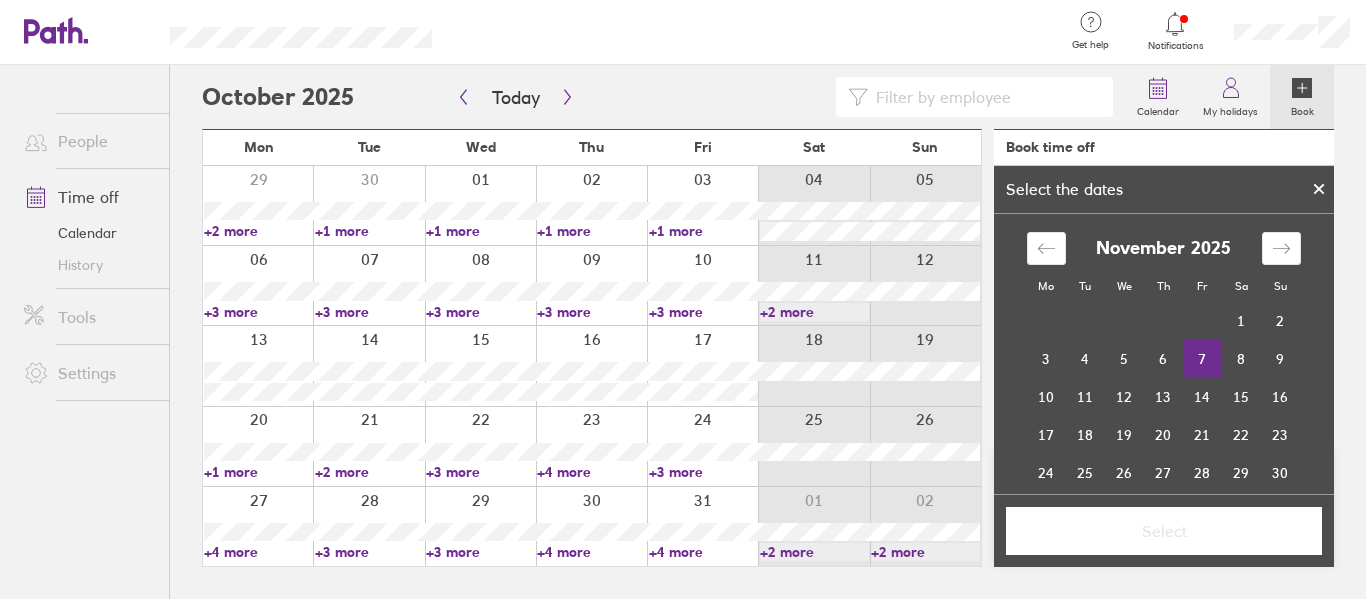 click on "7" at bounding box center (1202, 359) 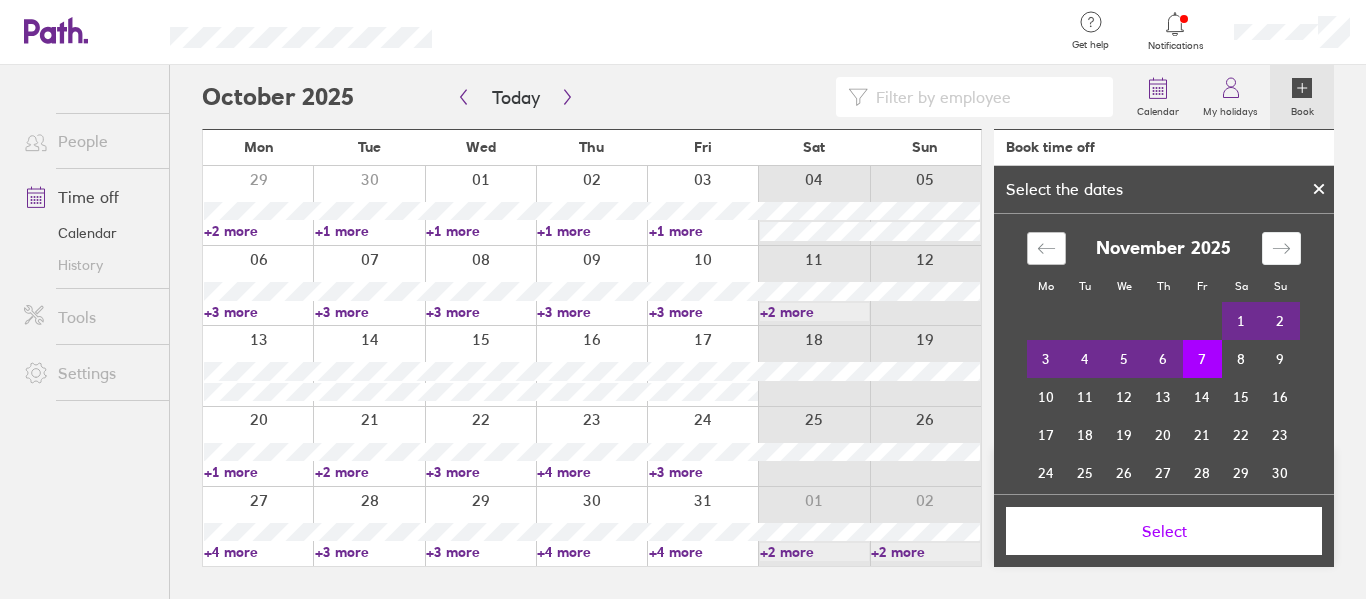 click 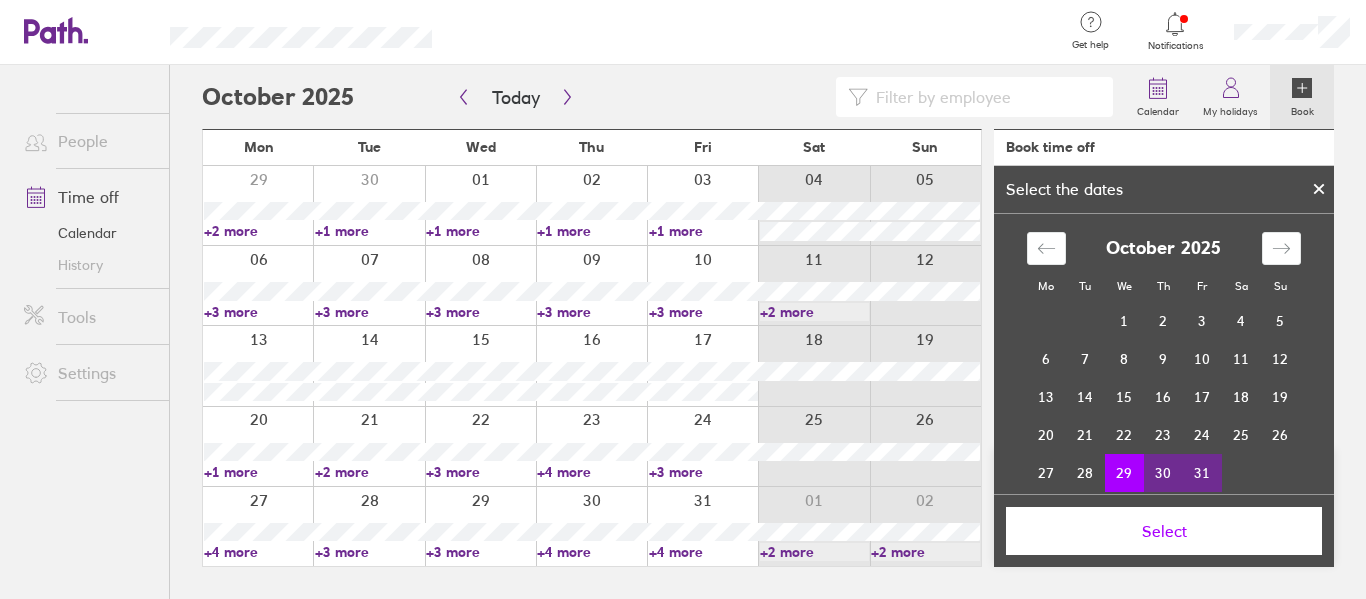 click on "Select" at bounding box center [1164, 531] 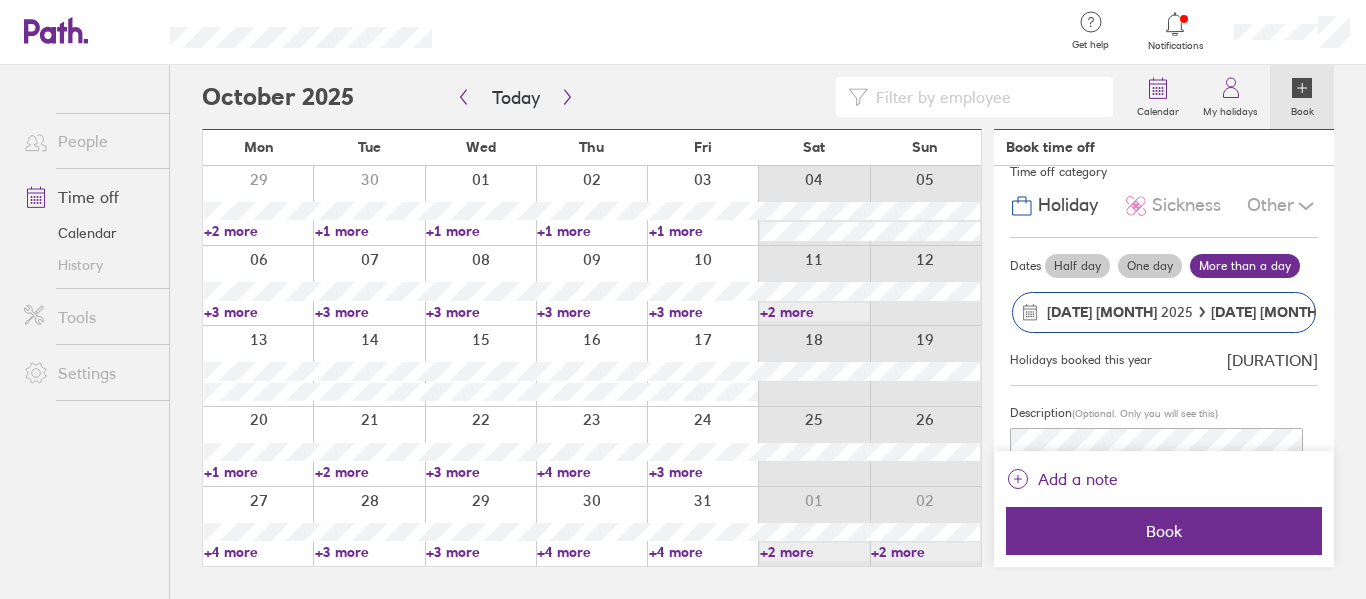 scroll, scrollTop: 0, scrollLeft: 0, axis: both 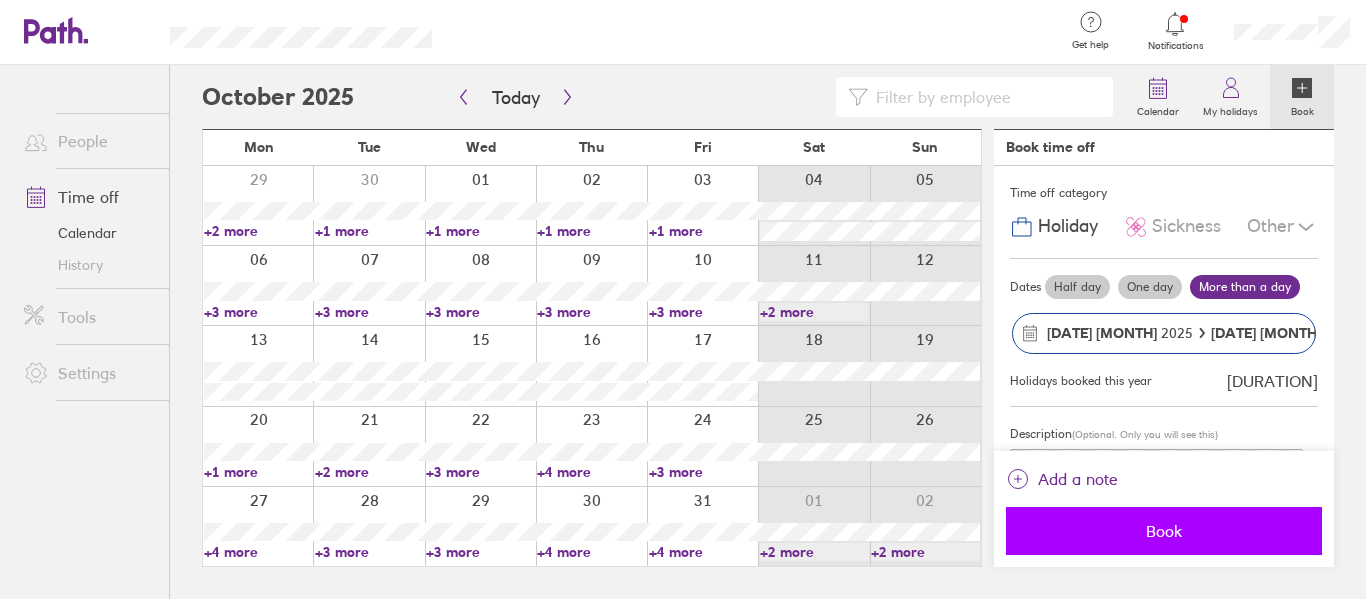 click on "Book" at bounding box center [1164, 531] 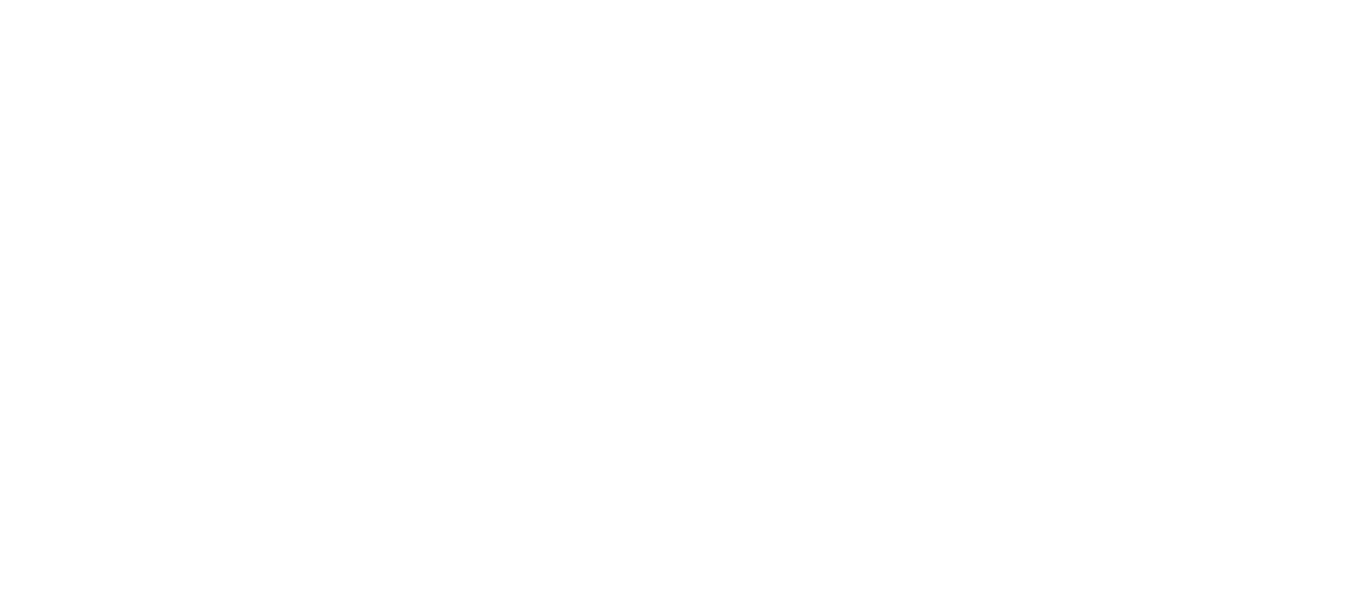 scroll, scrollTop: 0, scrollLeft: 0, axis: both 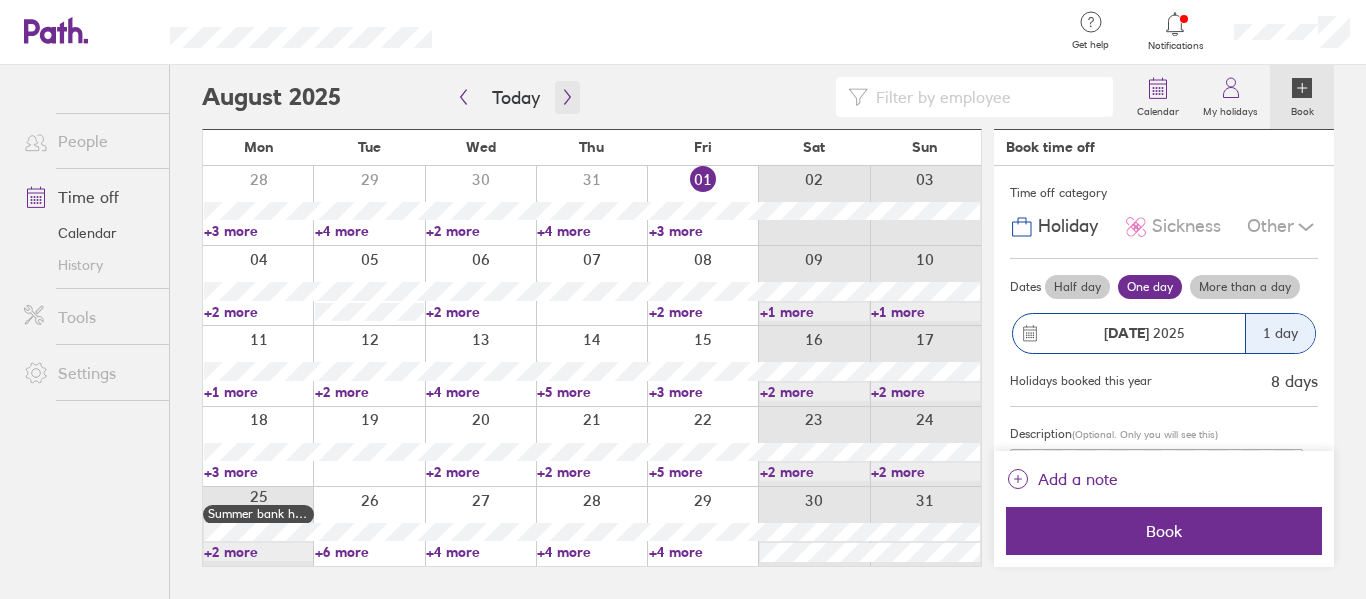 click at bounding box center (567, 97) 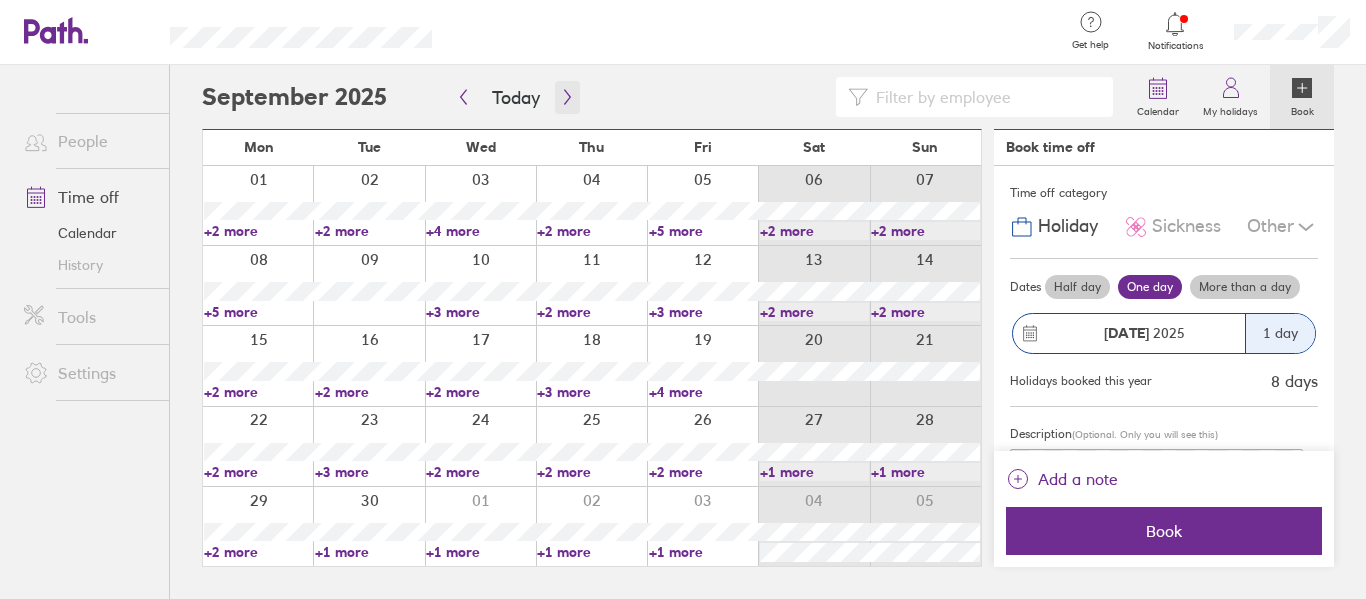 click at bounding box center (567, 97) 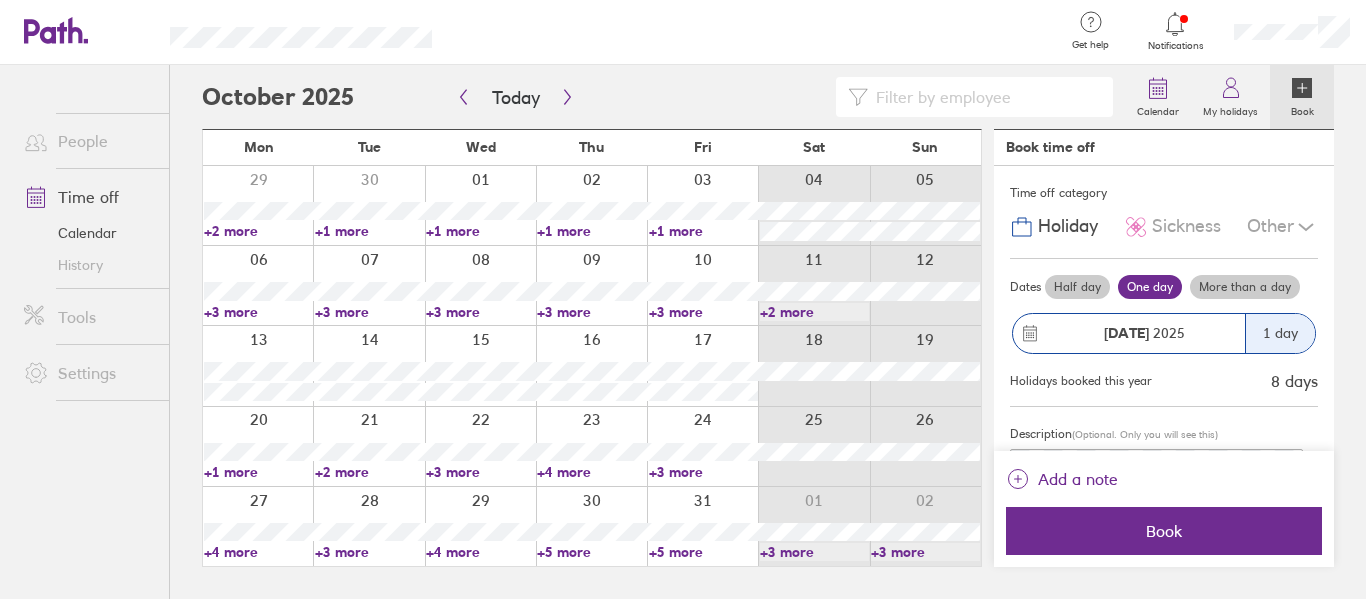 click on "+4 more" at bounding box center [480, 552] 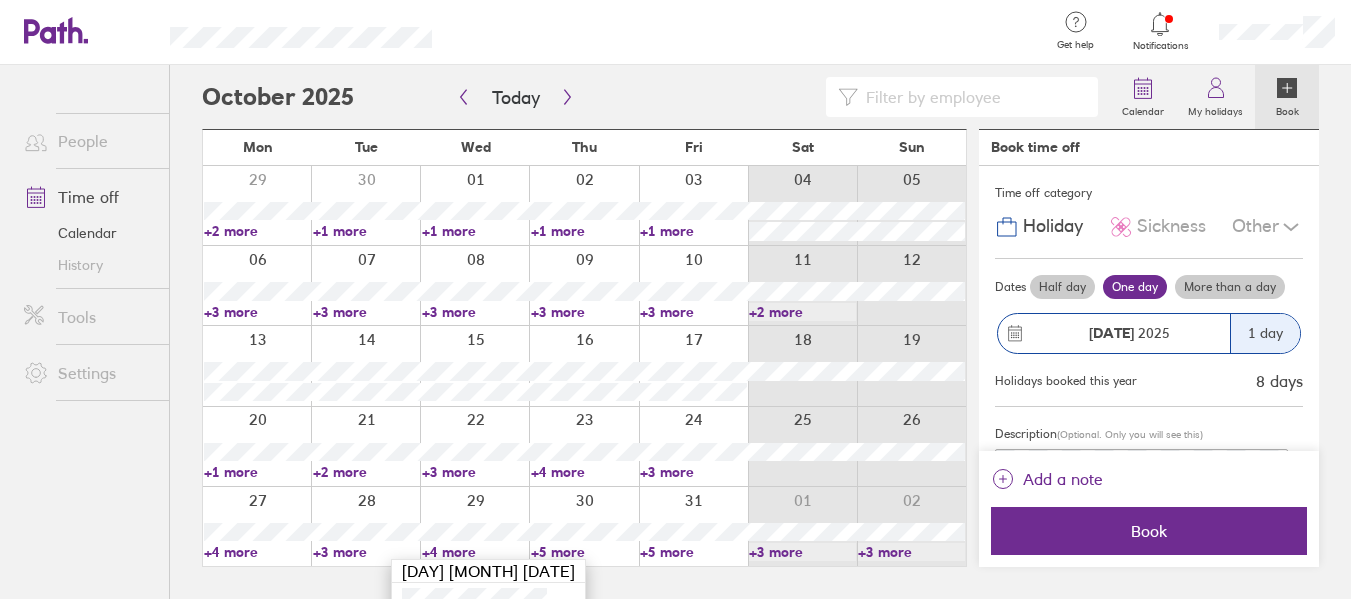 scroll, scrollTop: 100, scrollLeft: 0, axis: vertical 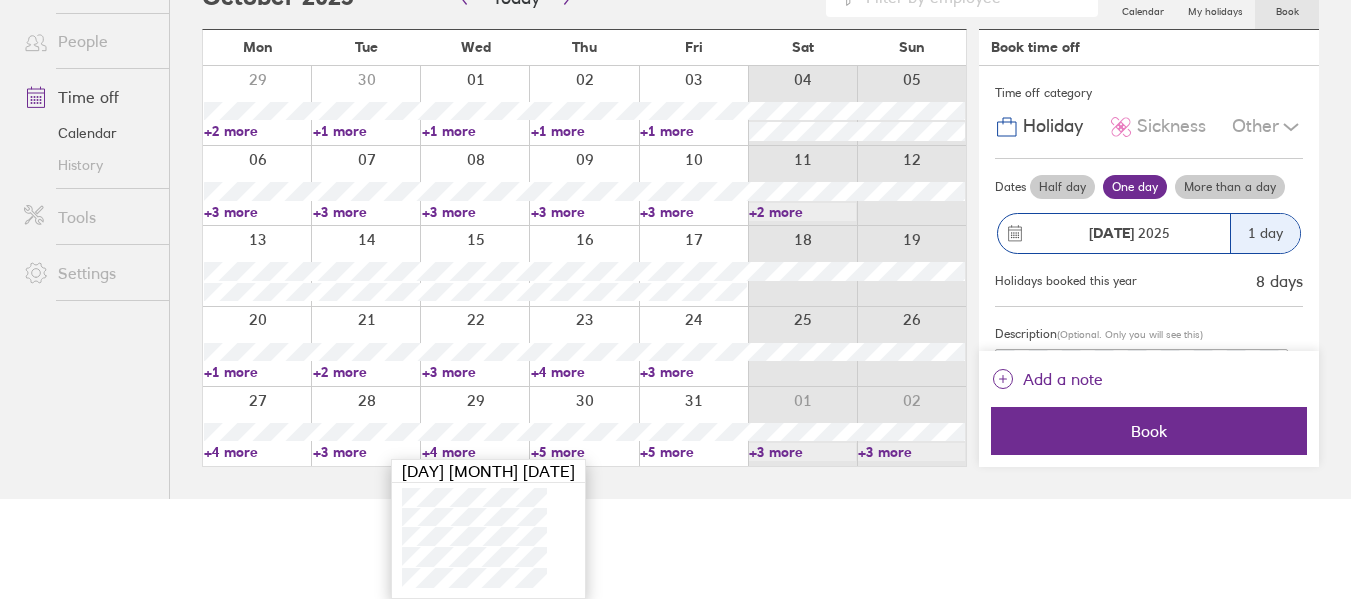 click on "+5 more" at bounding box center (584, 452) 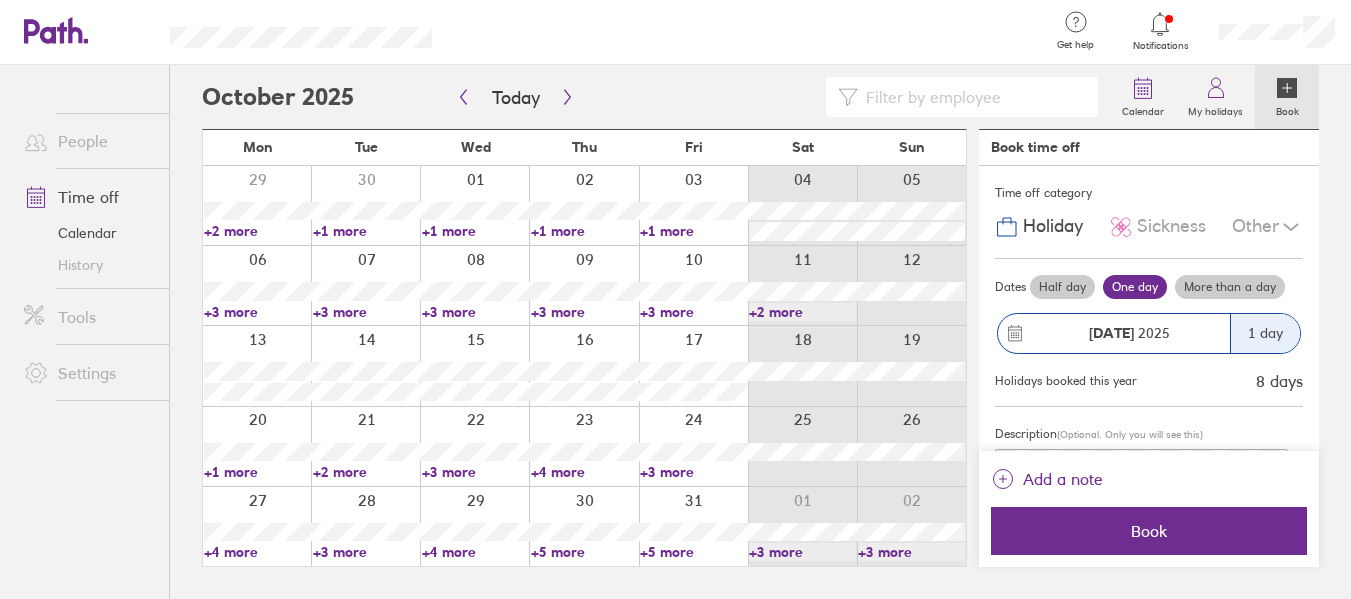 scroll, scrollTop: 0, scrollLeft: 0, axis: both 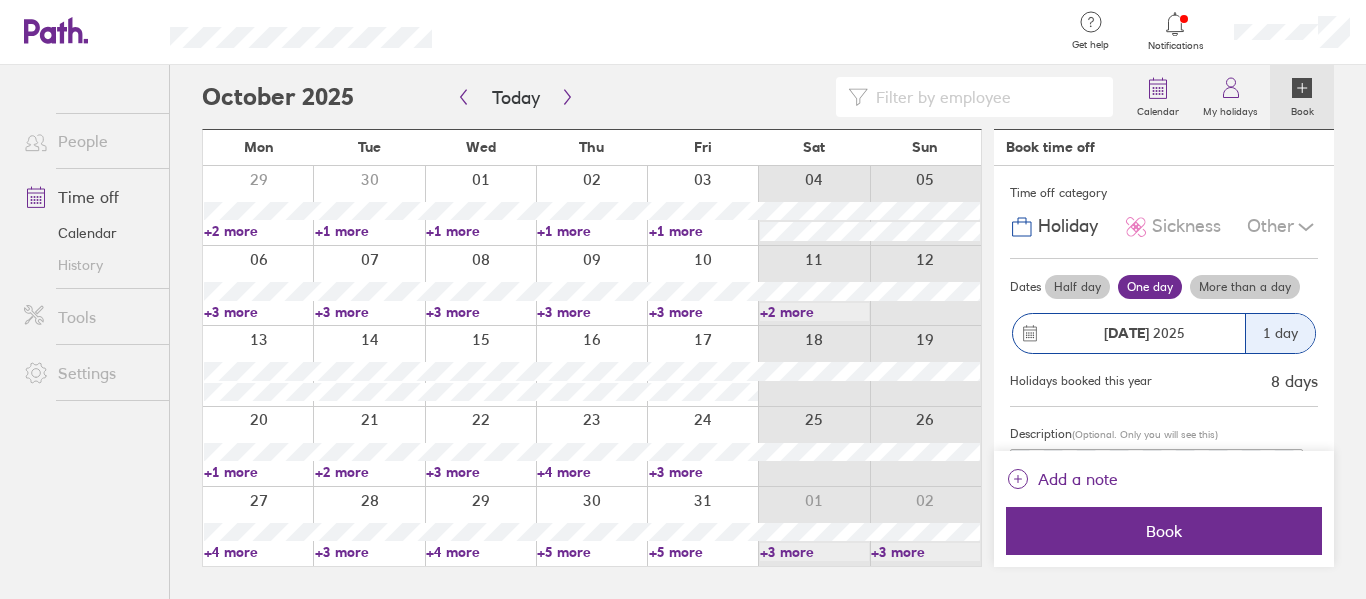 click at bounding box center [591, 526] 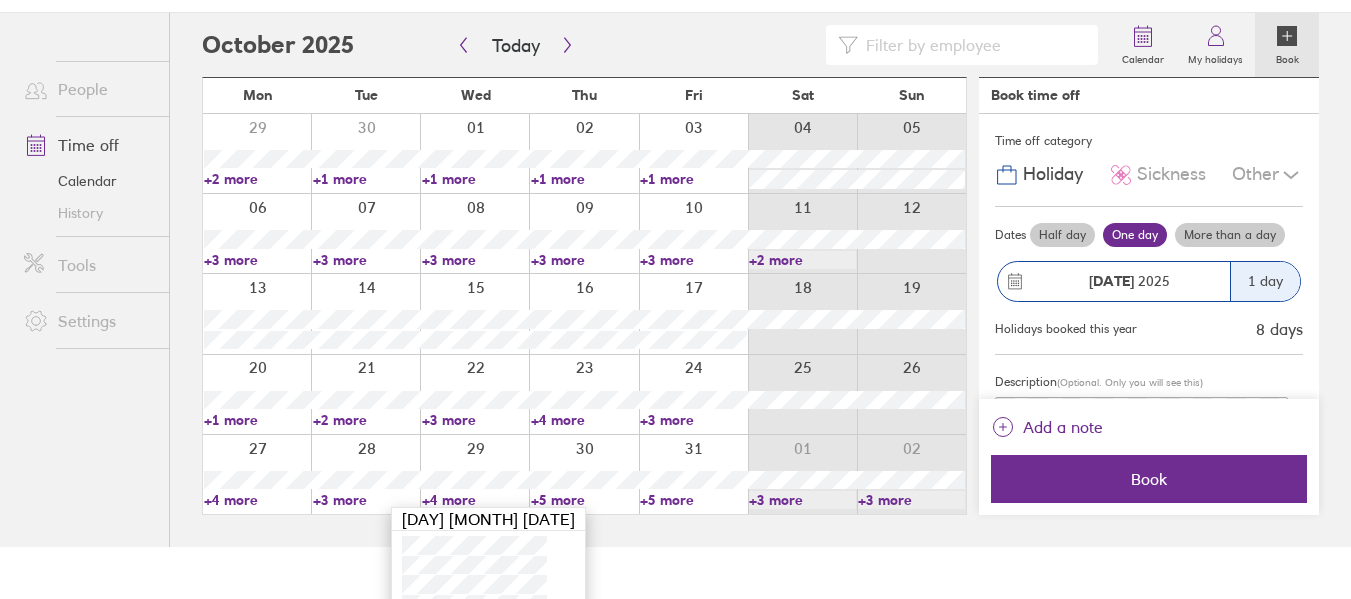 scroll, scrollTop: 100, scrollLeft: 0, axis: vertical 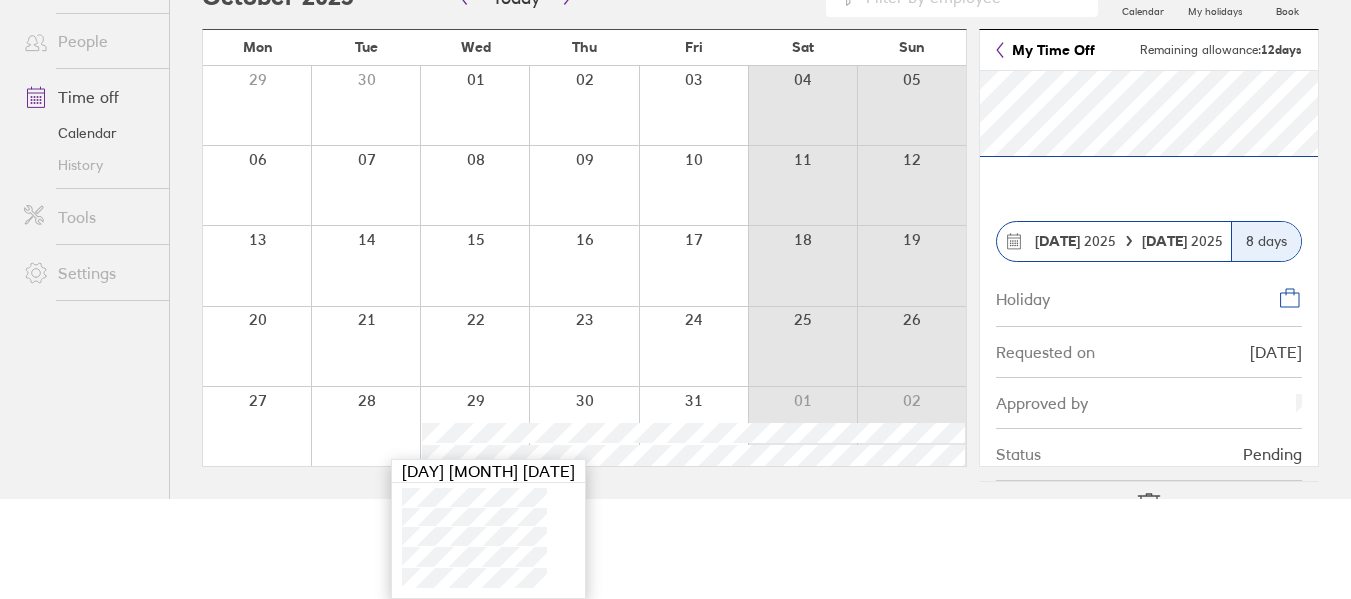 click on "Get help FAQs Contact us Notifications My profile Sign out People Time off Calendar History Tools Settings Calendar My holidays Book Today October 2025 Mon Tue Wed Thu Fri Sat Sun 29 30 01 02 03 04 05 06 07 08 09 10 11 12 13 14 15 16 17 18 19 20 21 22 23 24 25 26 27 28 29 30 31 01 02       My Time Off Remaining allowance:  12  days 29 Oct   2025 07 Nov     2025 8 days Holiday Requested on 31/07/25 Approved by Status Pending Privacy Preference Center cookie policy Allow All Cookies  Manage Consent Preferences Strictly Necessary Cookies Always Active These cookies are necessary for the website to function and cannot be switched off in our systems. They are usually only set in response to actions made by you which amount to a request for services, such as setting your privacy preferences, logging in or filling in forms. You can set your browser to block or alert you about these cookies, but some parts of the site will not then work. These cookies do not store any personally identifiable information." at bounding box center (675, 199) 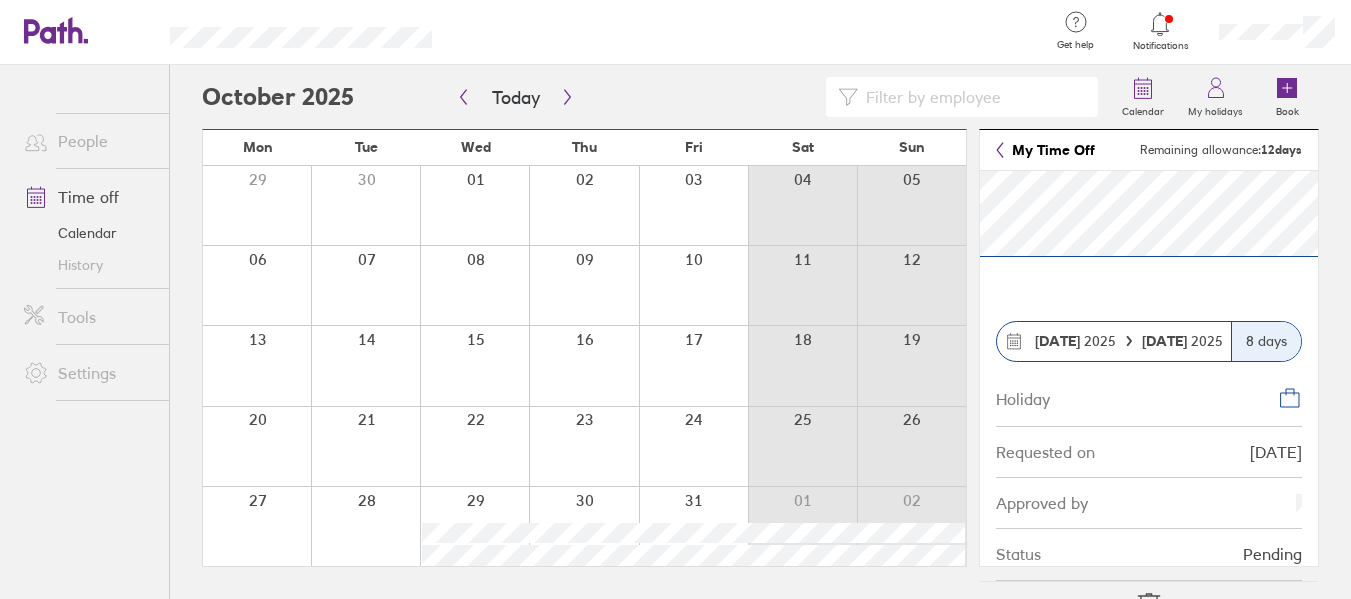 scroll, scrollTop: 0, scrollLeft: 0, axis: both 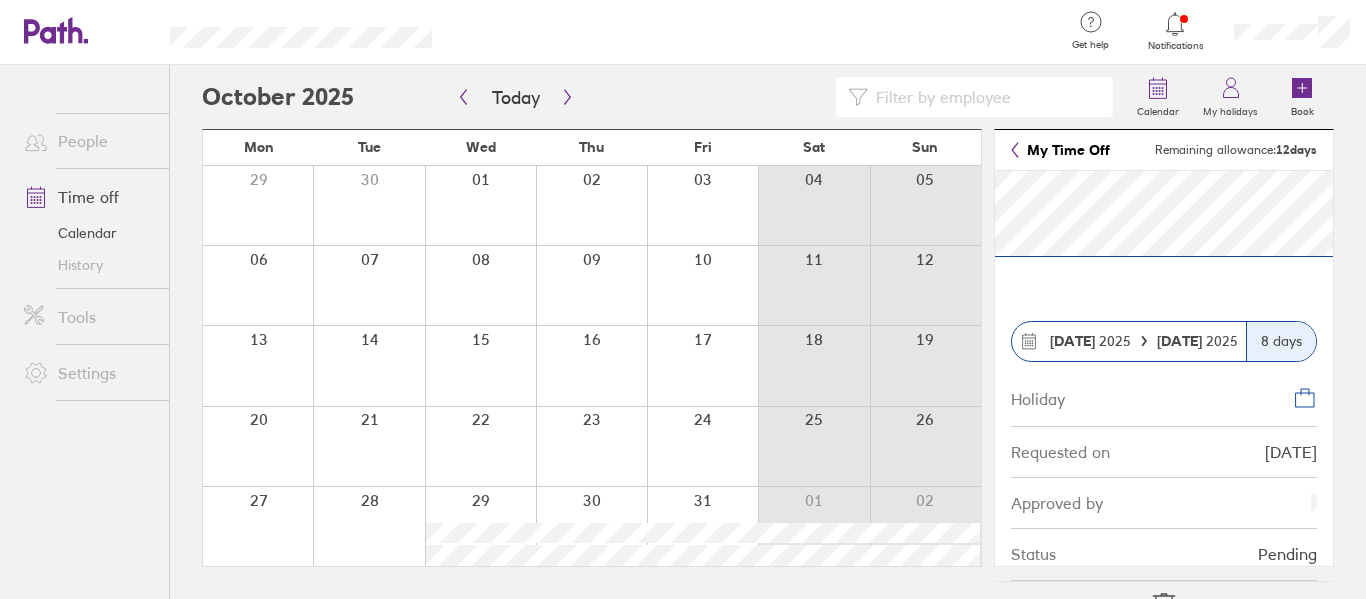click at bounding box center (591, 526) 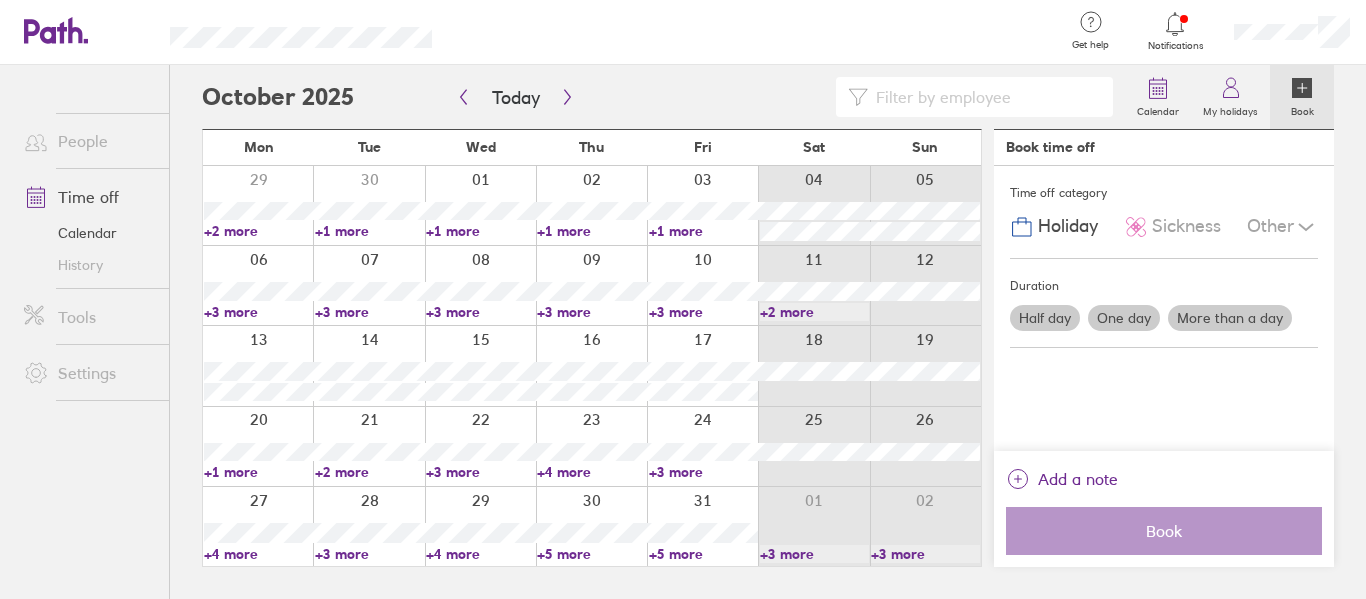click at bounding box center (702, 526) 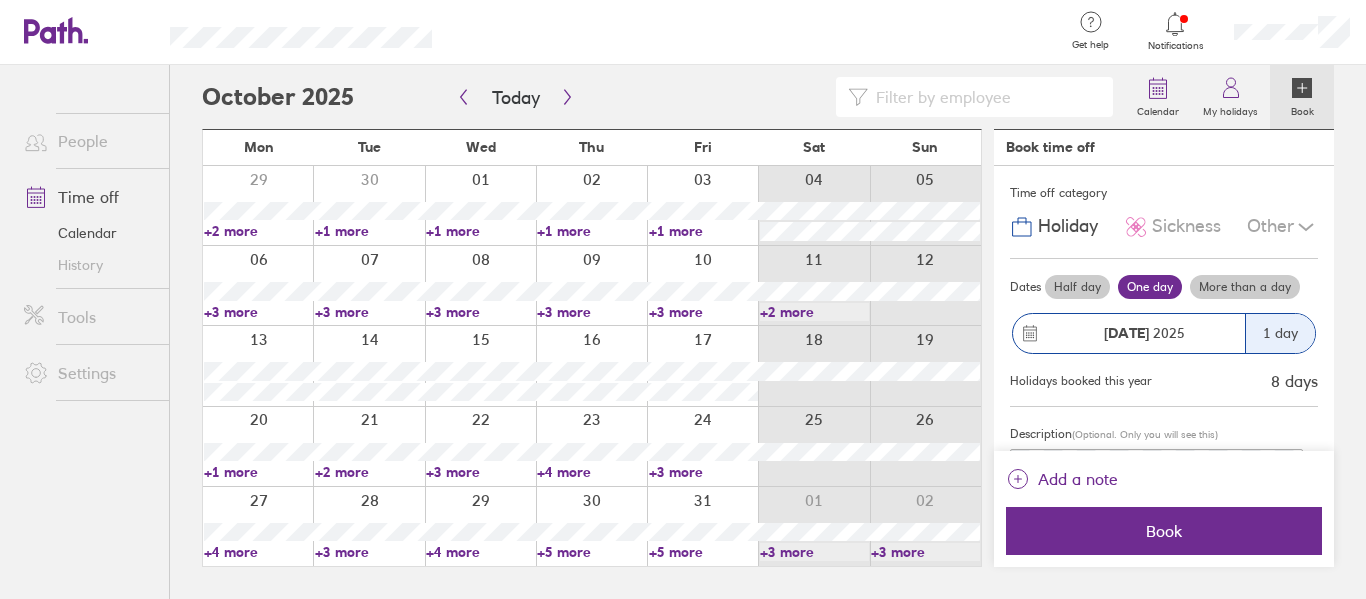 click on "+5 more" at bounding box center [591, 552] 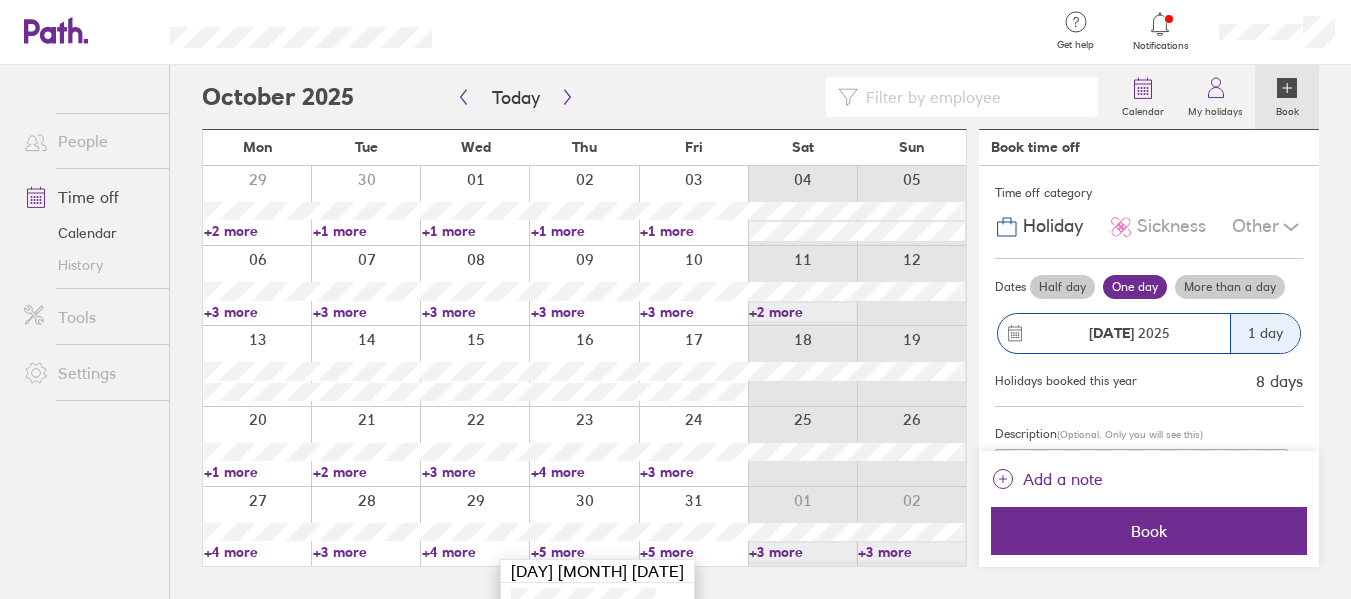 scroll, scrollTop: 120, scrollLeft: 0, axis: vertical 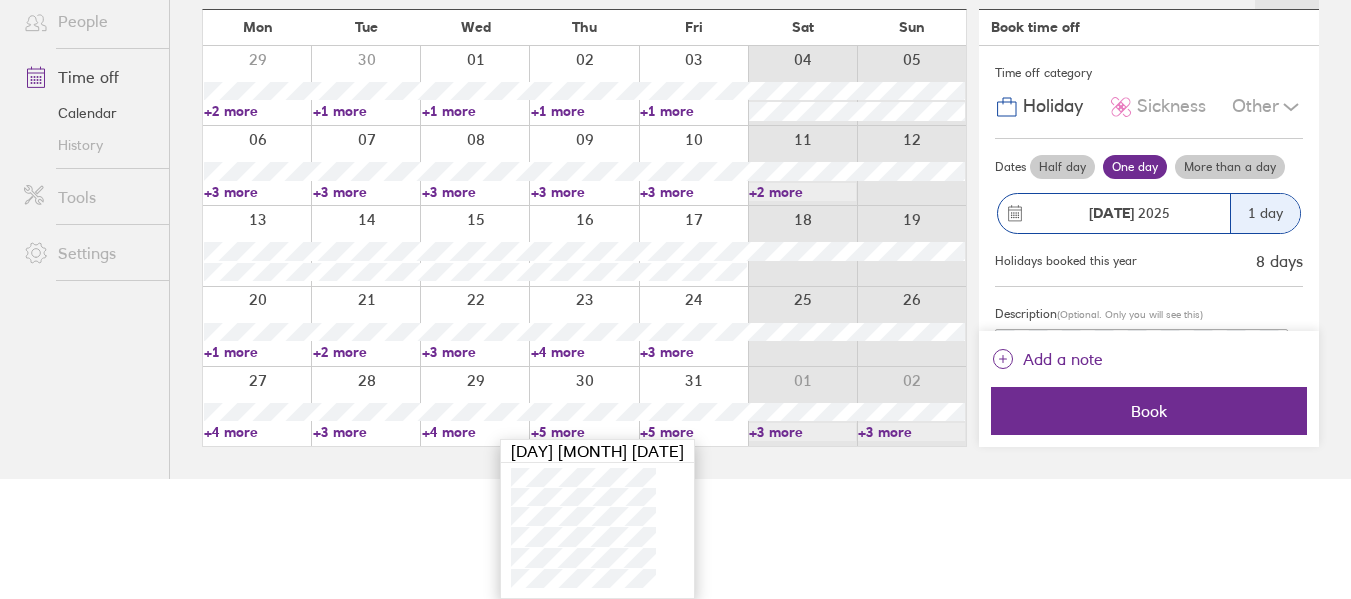 click on "+5 more" at bounding box center (693, 432) 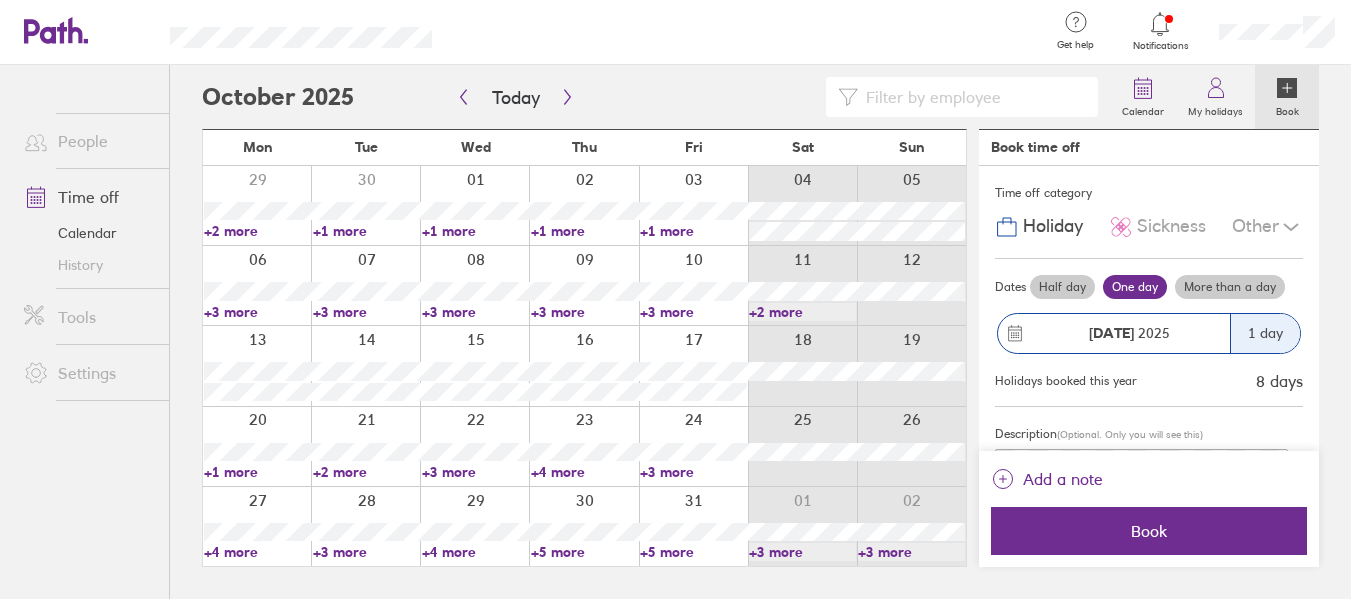 scroll, scrollTop: 0, scrollLeft: 0, axis: both 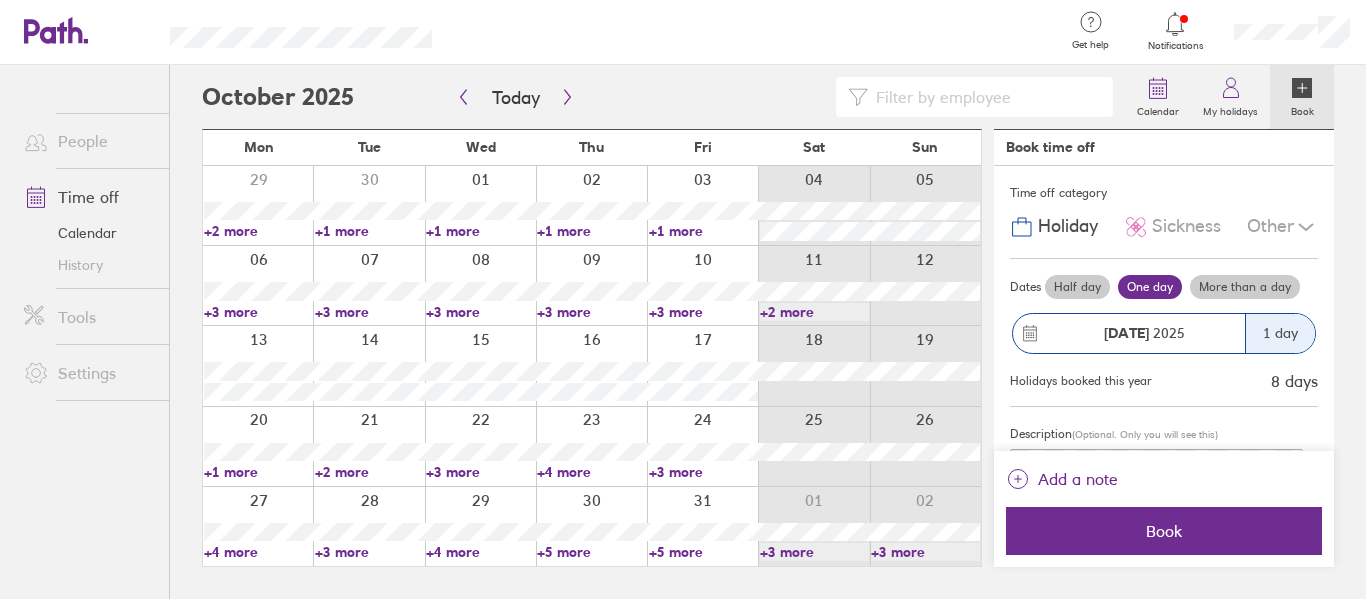click on "+5 more" at bounding box center (703, 552) 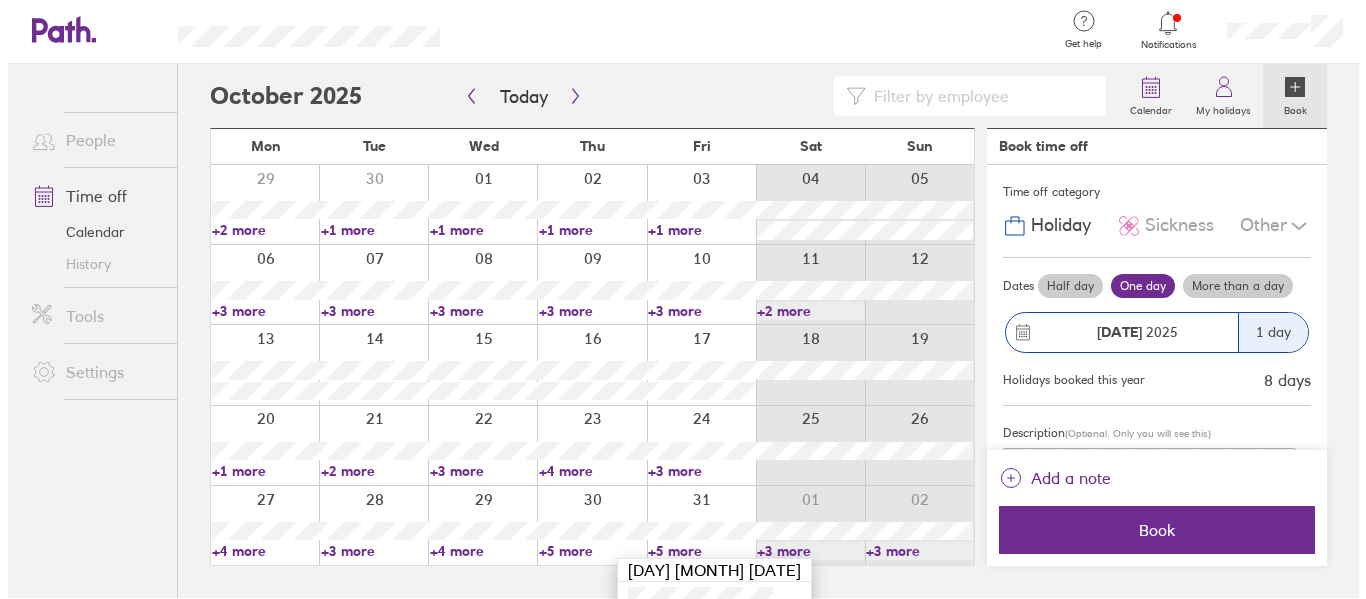 scroll, scrollTop: 0, scrollLeft: 0, axis: both 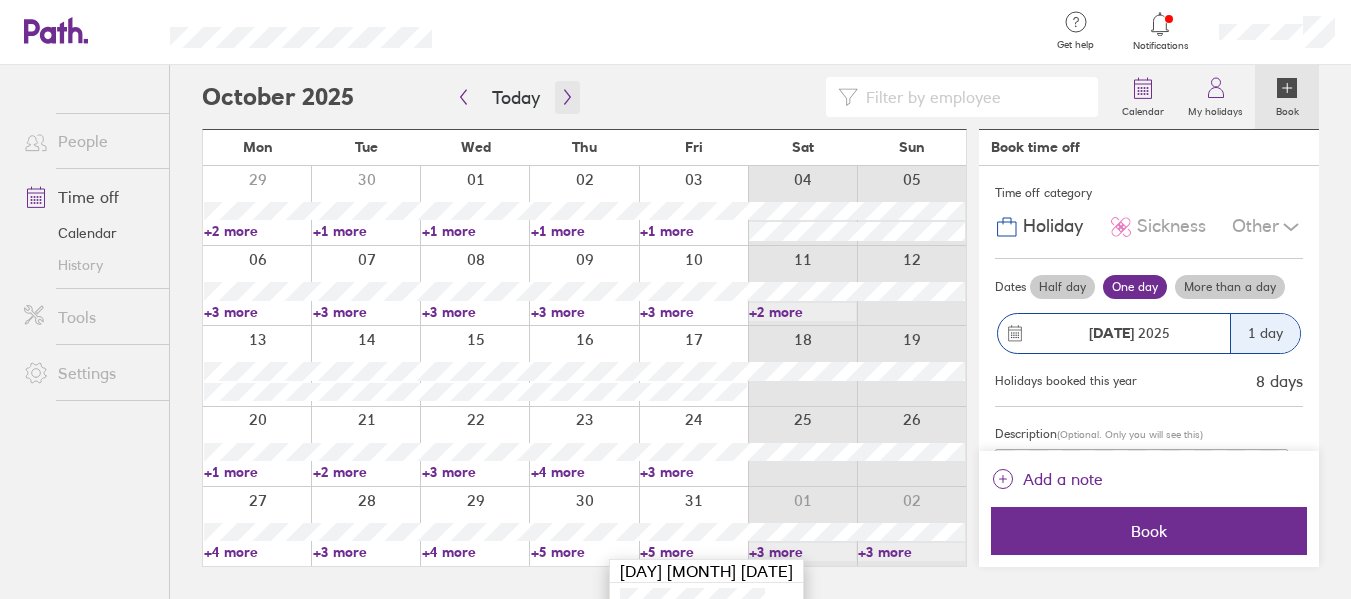 click 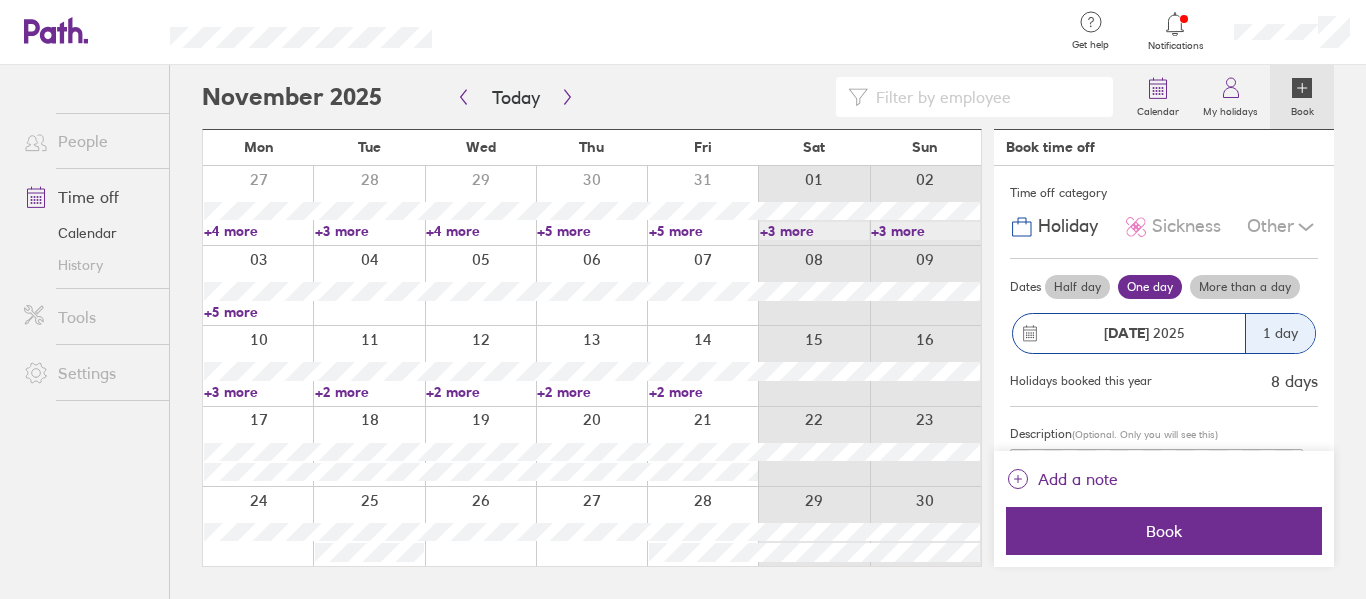 click on "+5 more" at bounding box center [703, 231] 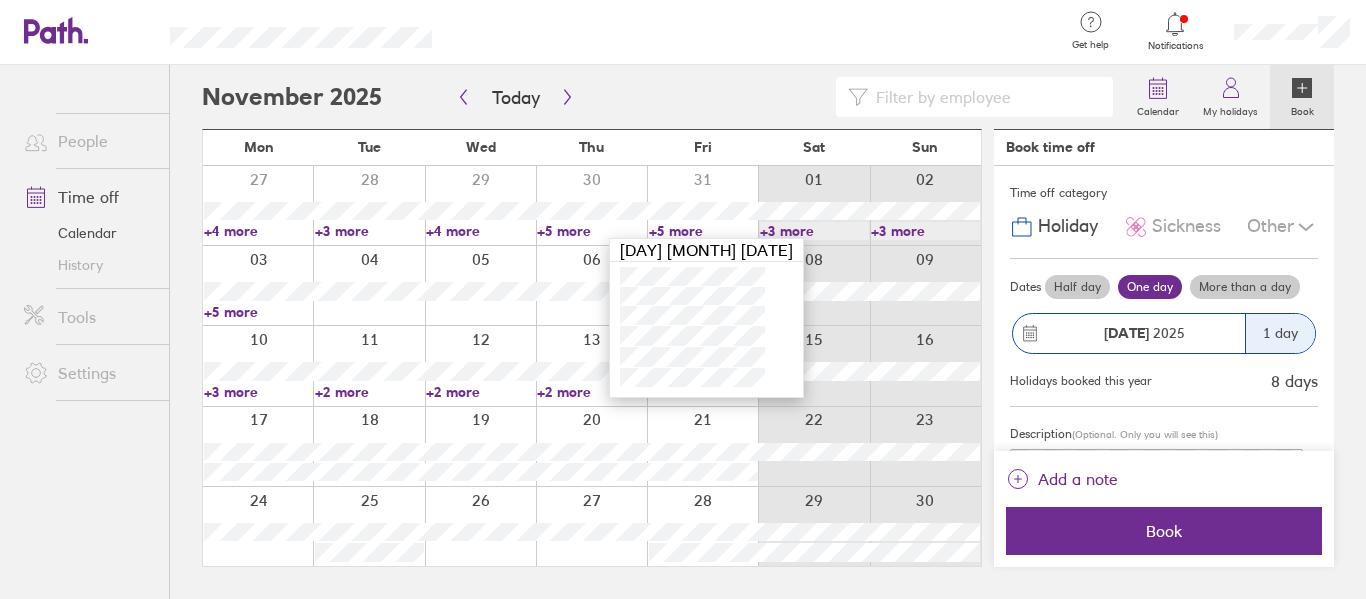 click on "+5 more" at bounding box center [591, 231] 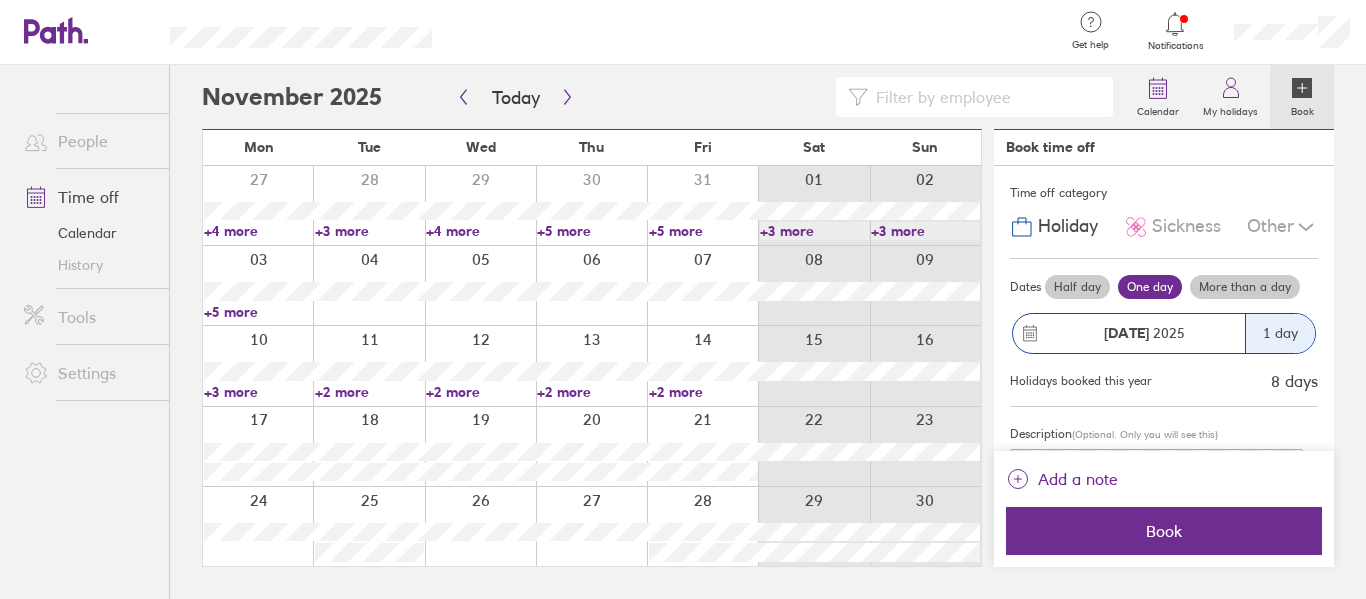click on "+5 more" at bounding box center (591, 231) 